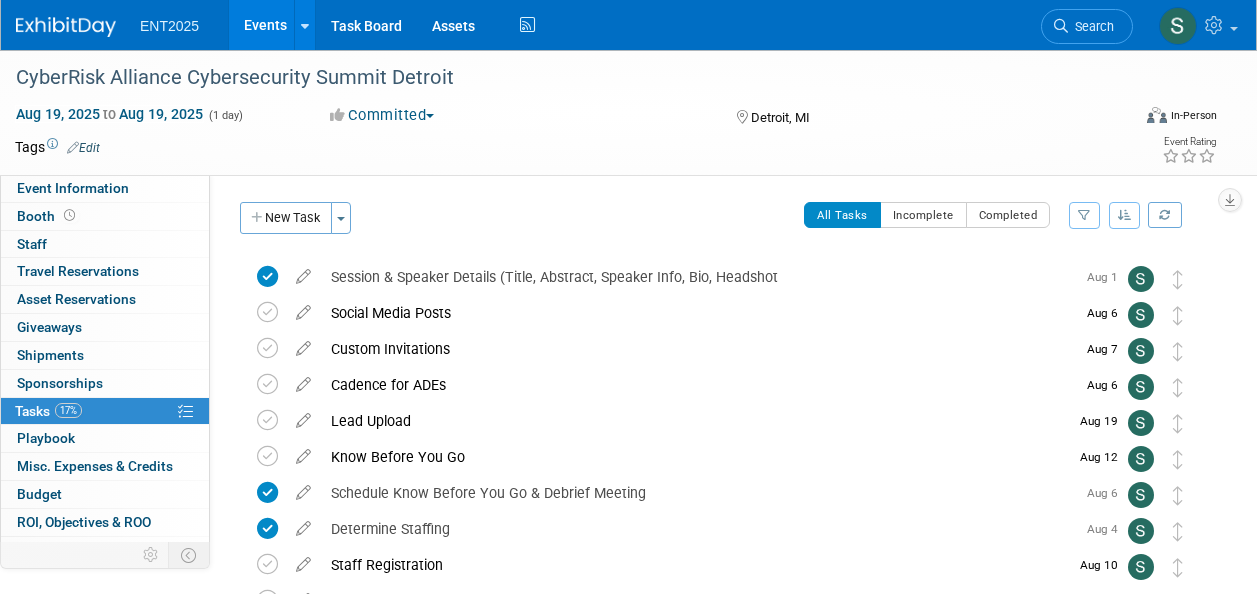 scroll, scrollTop: 0, scrollLeft: 0, axis: both 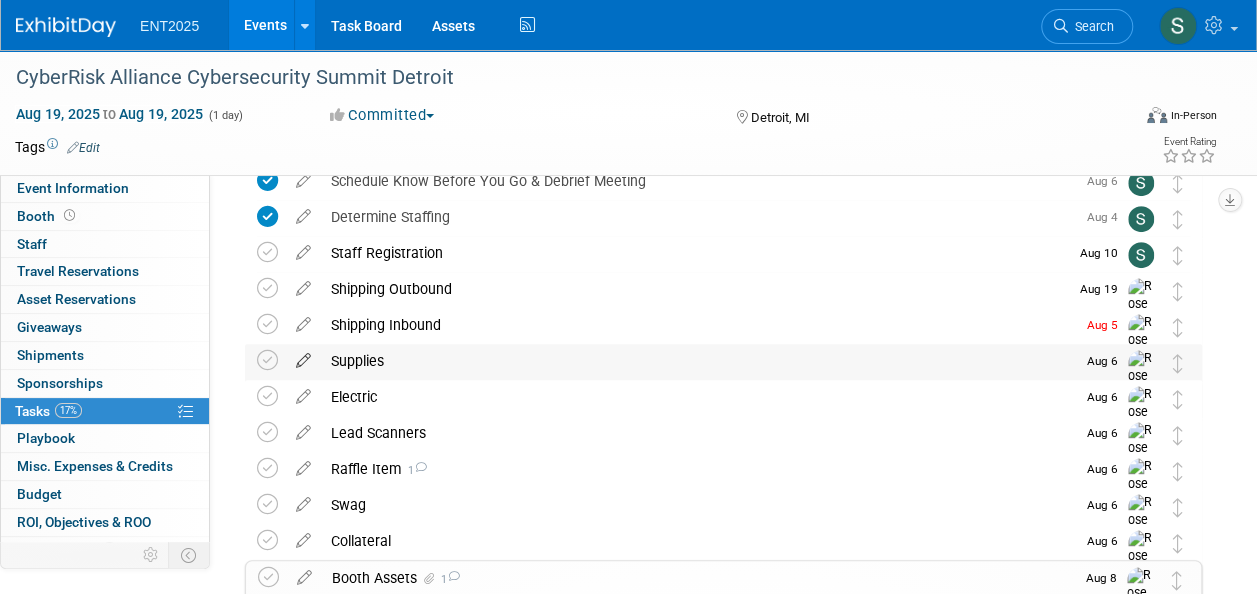 click at bounding box center [303, 356] 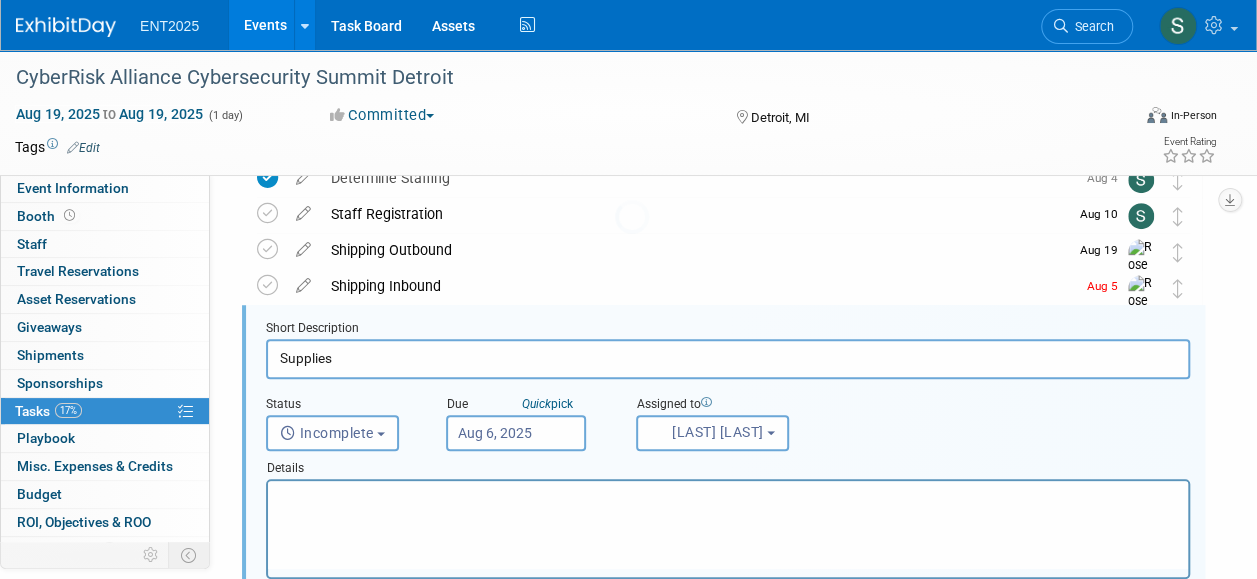 scroll, scrollTop: 362, scrollLeft: 0, axis: vertical 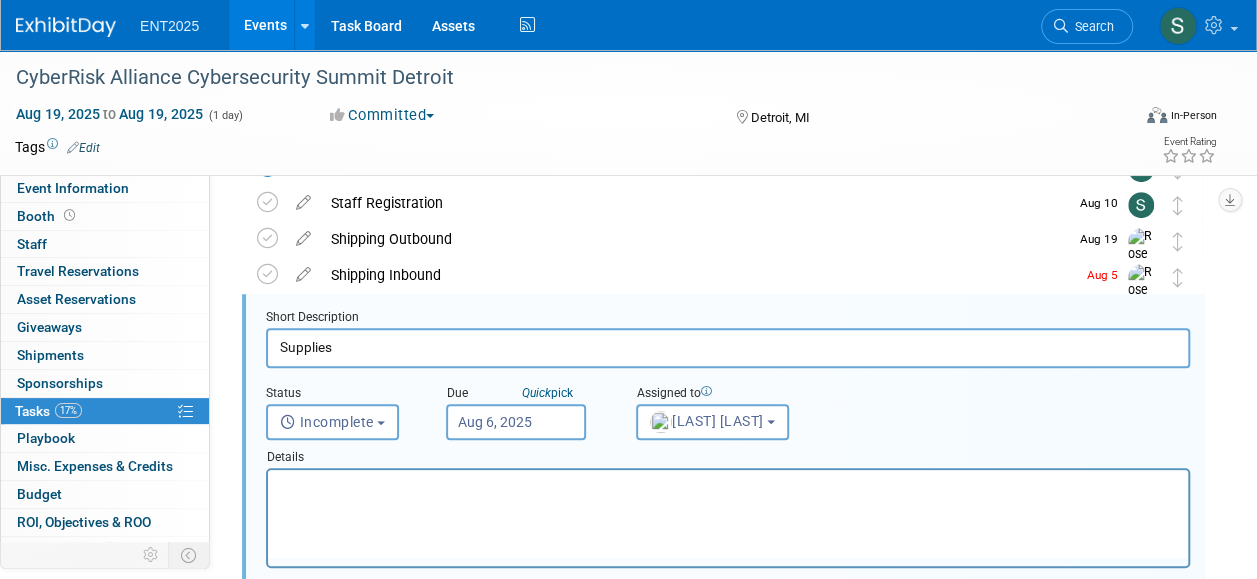 drag, startPoint x: 1254, startPoint y: 235, endPoint x: 1248, endPoint y: 260, distance: 25.70992 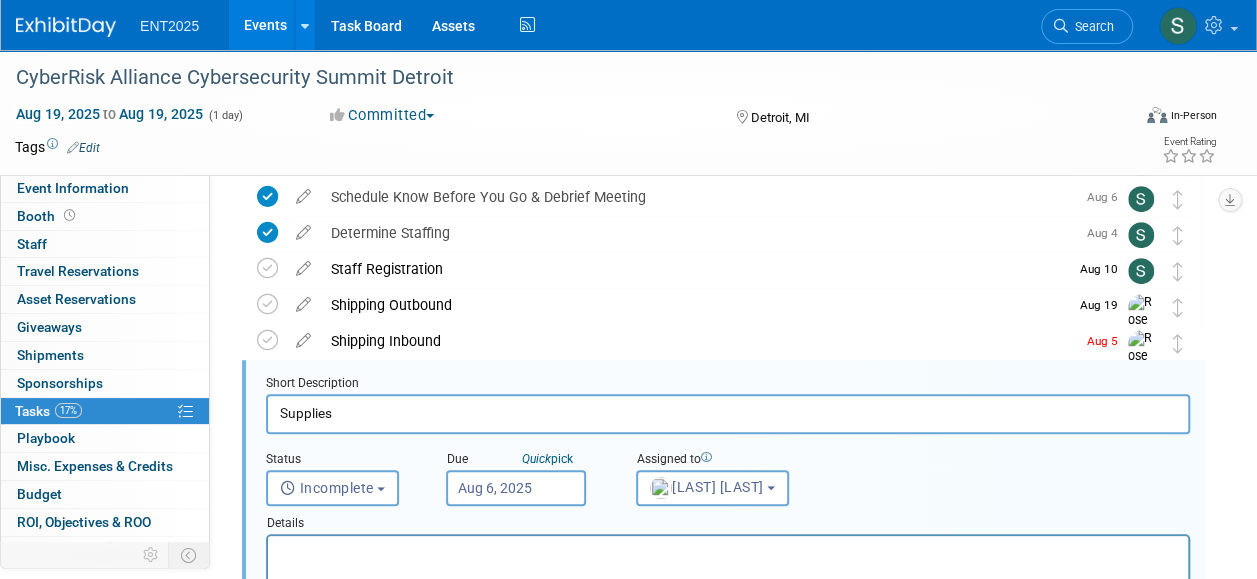 scroll, scrollTop: 144, scrollLeft: 0, axis: vertical 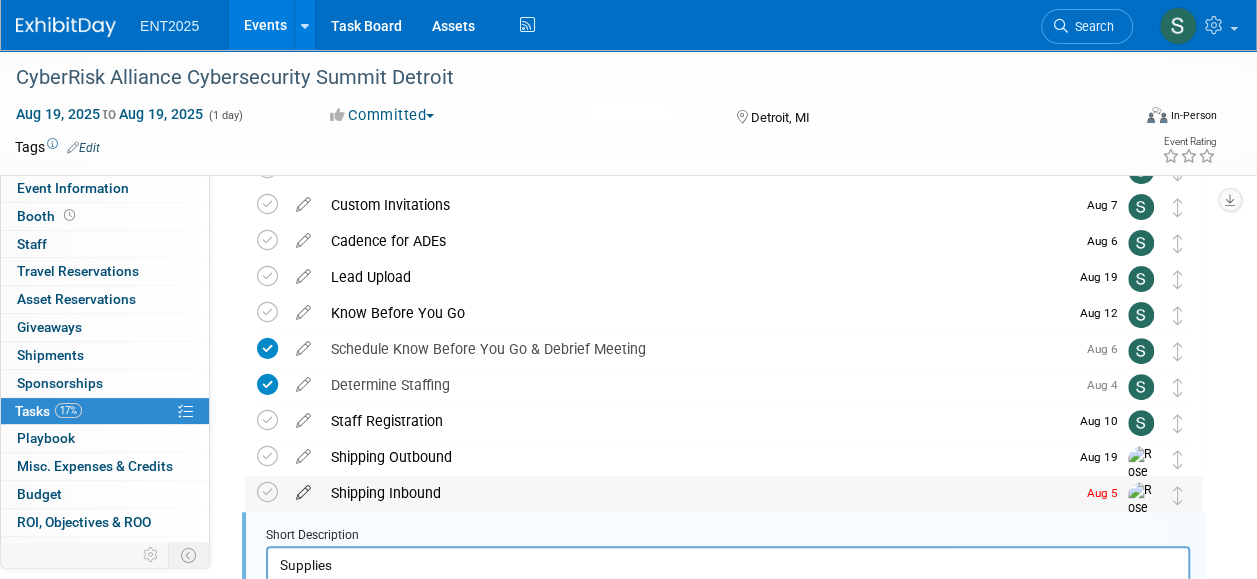 click at bounding box center (303, 488) 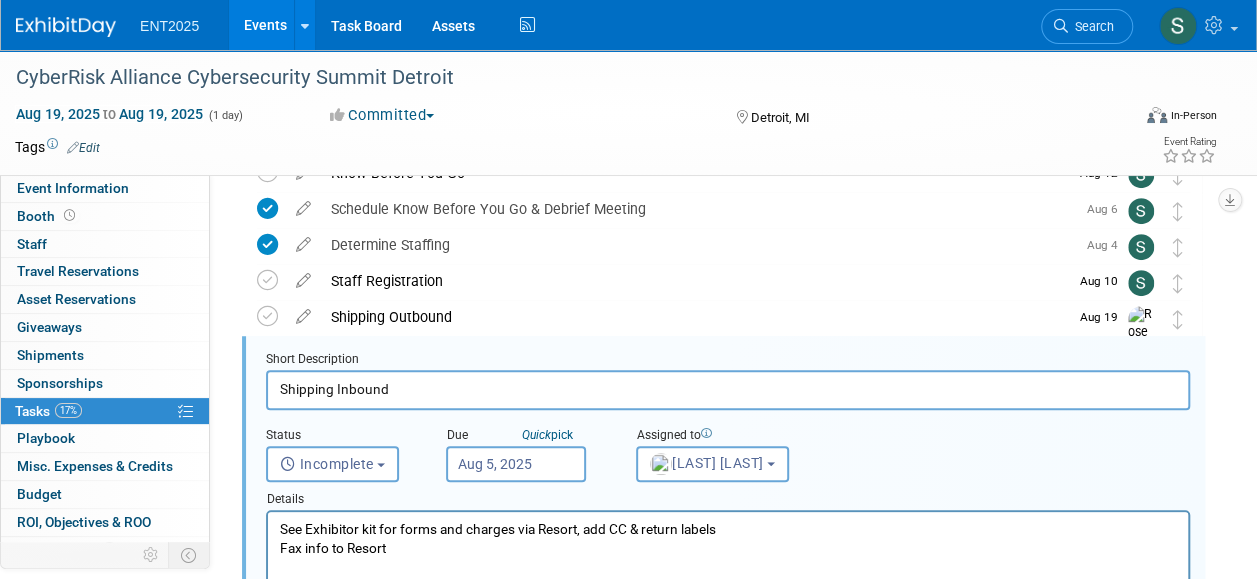 scroll, scrollTop: 326, scrollLeft: 0, axis: vertical 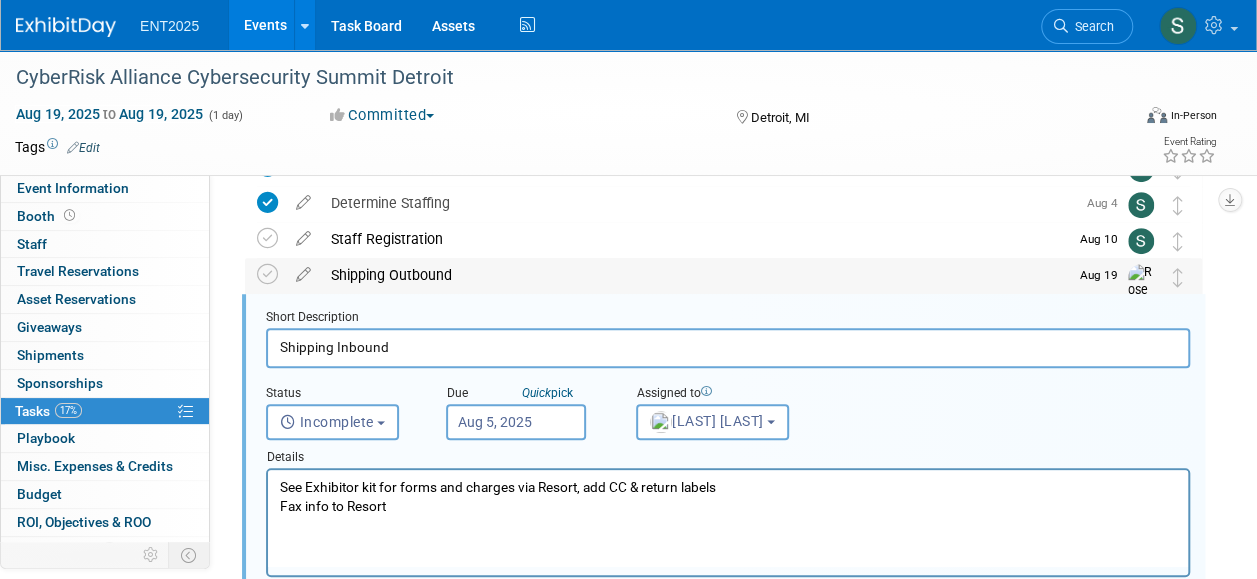 click on "Shipping Outbound" at bounding box center [694, 275] 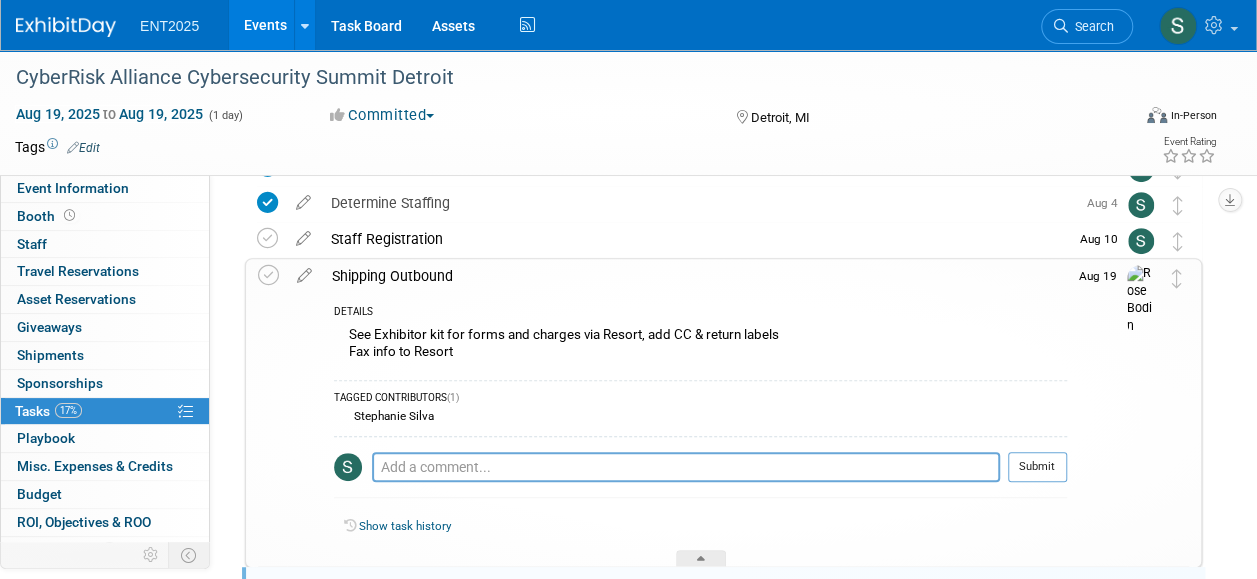 click on "Shipping Outbound" at bounding box center (694, 276) 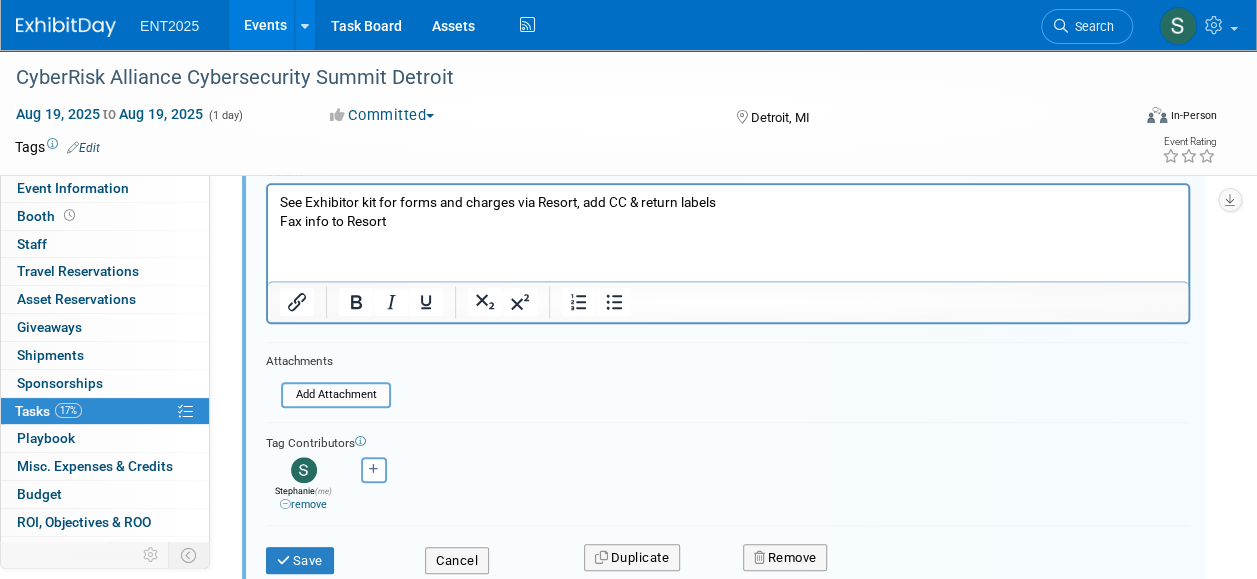 scroll, scrollTop: 618, scrollLeft: 0, axis: vertical 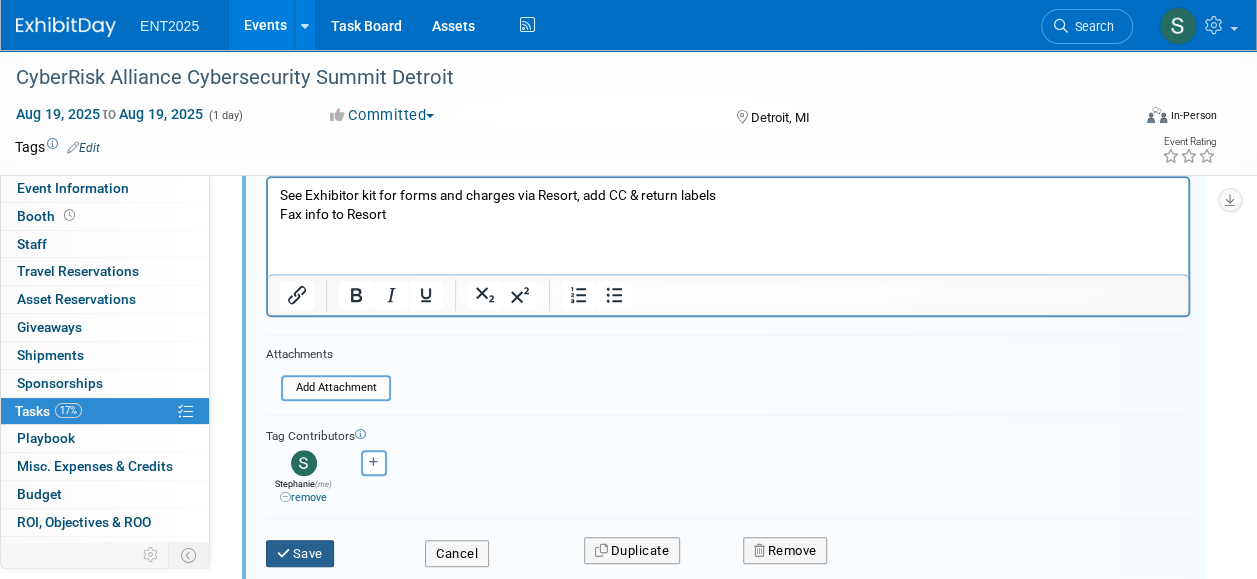 click on "Save" at bounding box center [300, 554] 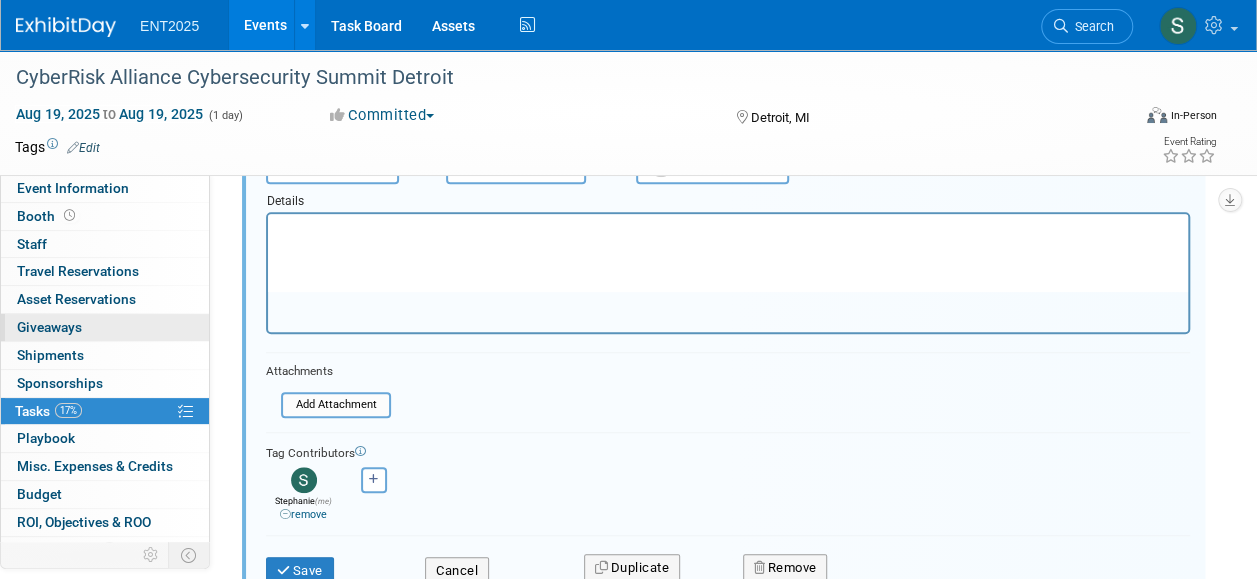 click on "Giveaways 0" at bounding box center (49, 327) 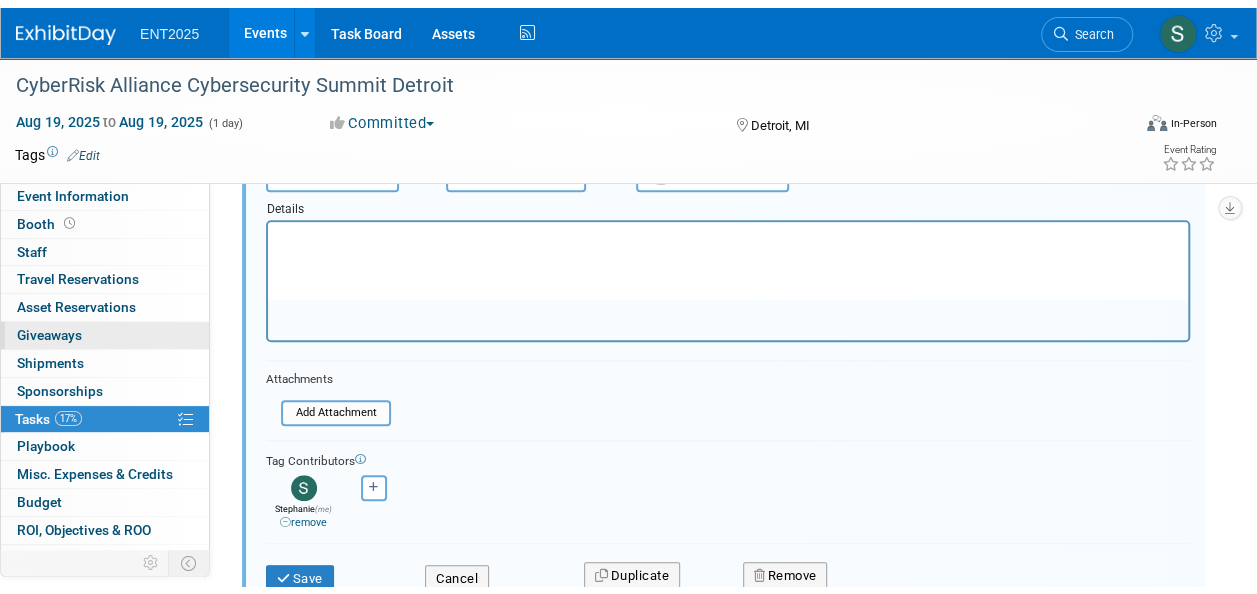 scroll, scrollTop: 0, scrollLeft: 0, axis: both 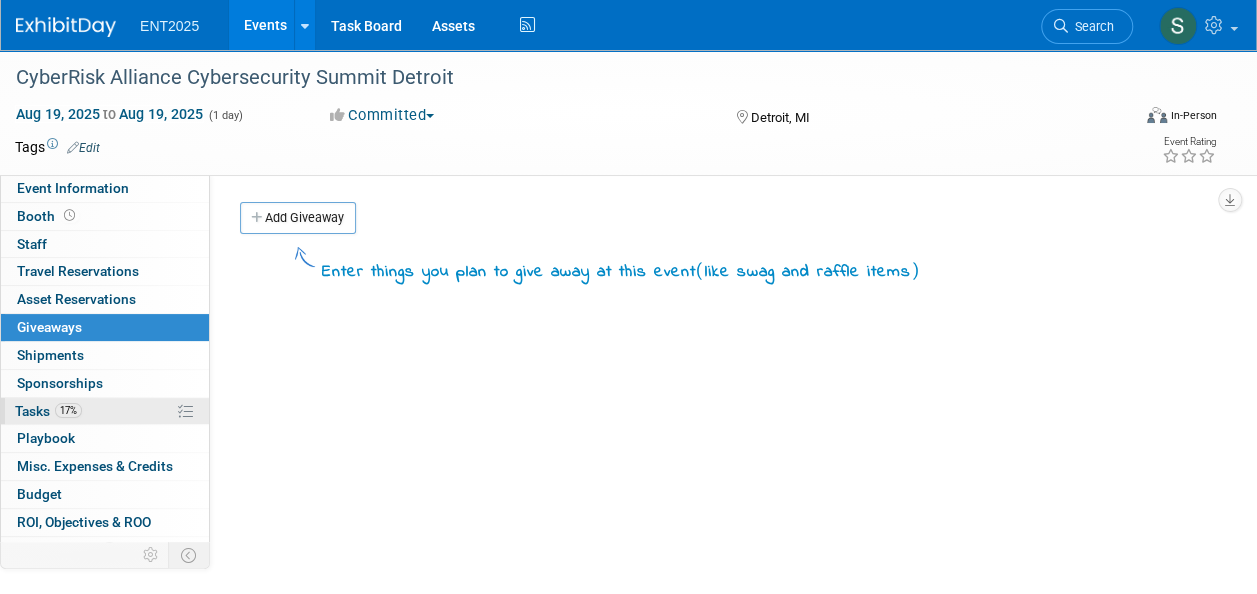 click on "Tasks 17%" at bounding box center (48, 411) 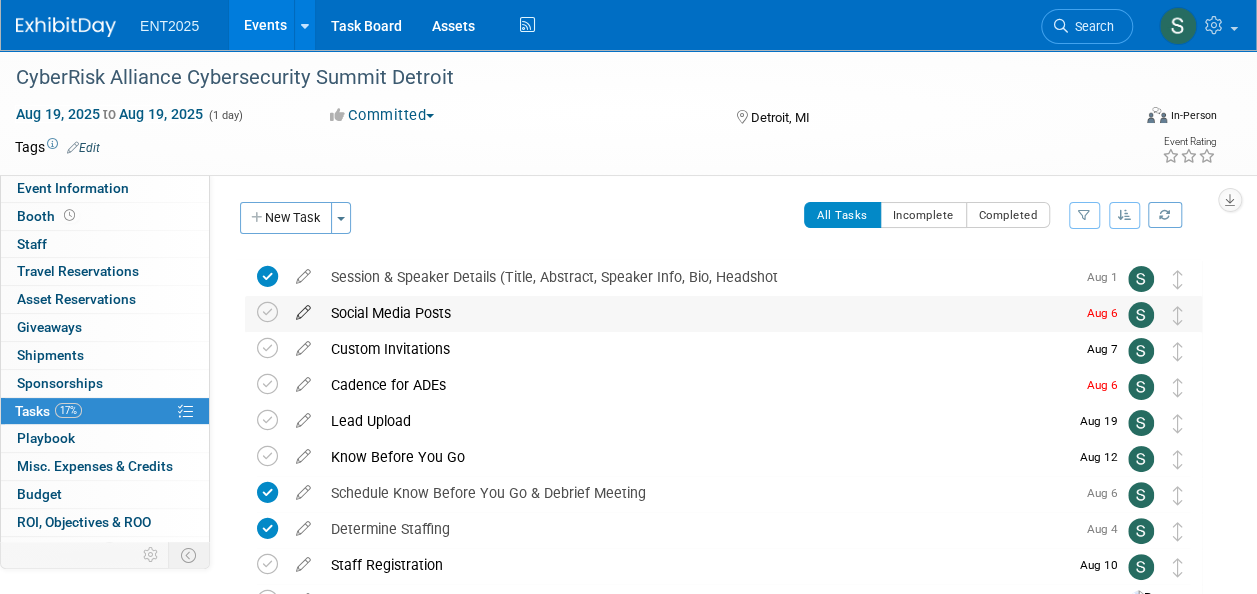 click at bounding box center (303, 308) 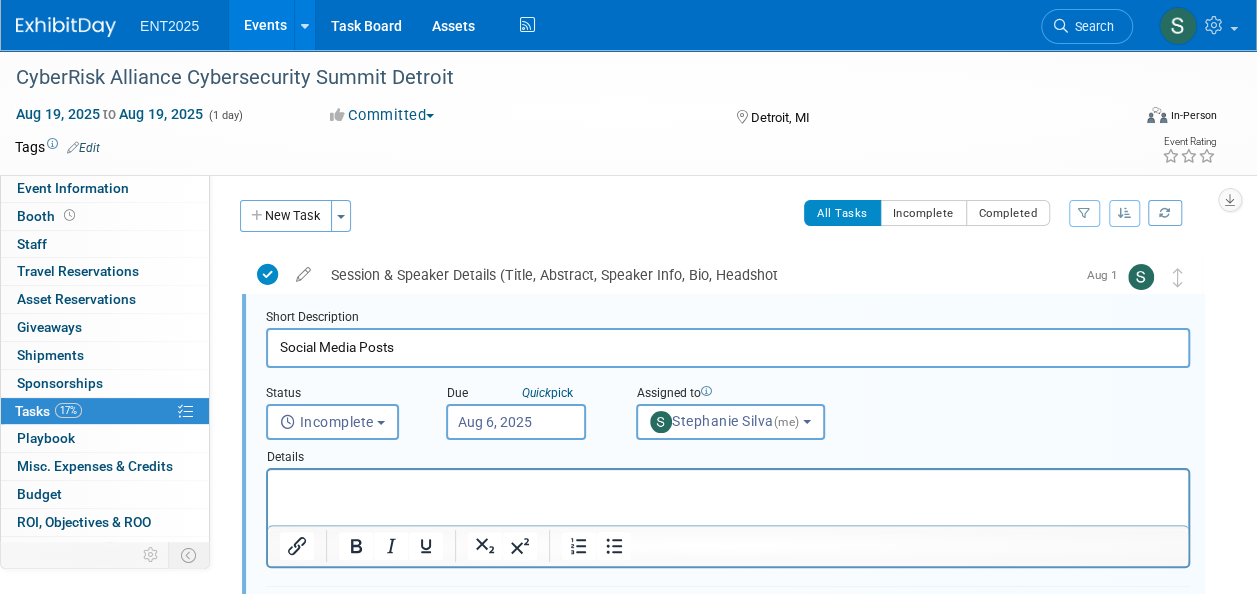 scroll, scrollTop: 2, scrollLeft: 0, axis: vertical 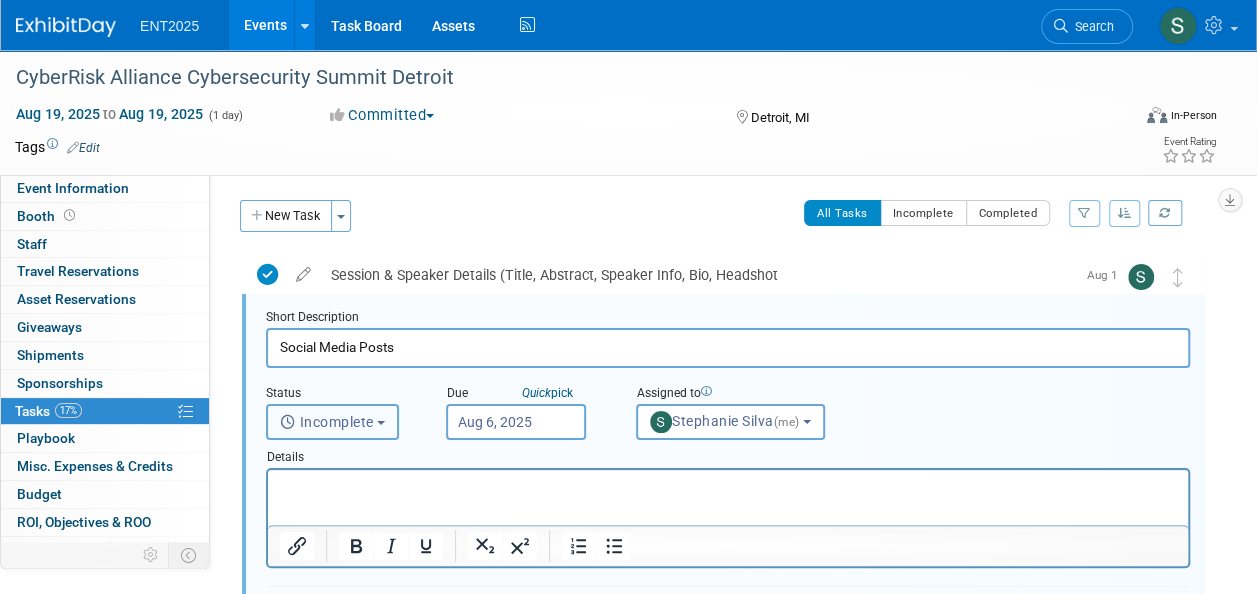 click on "Incomplete" at bounding box center (327, 422) 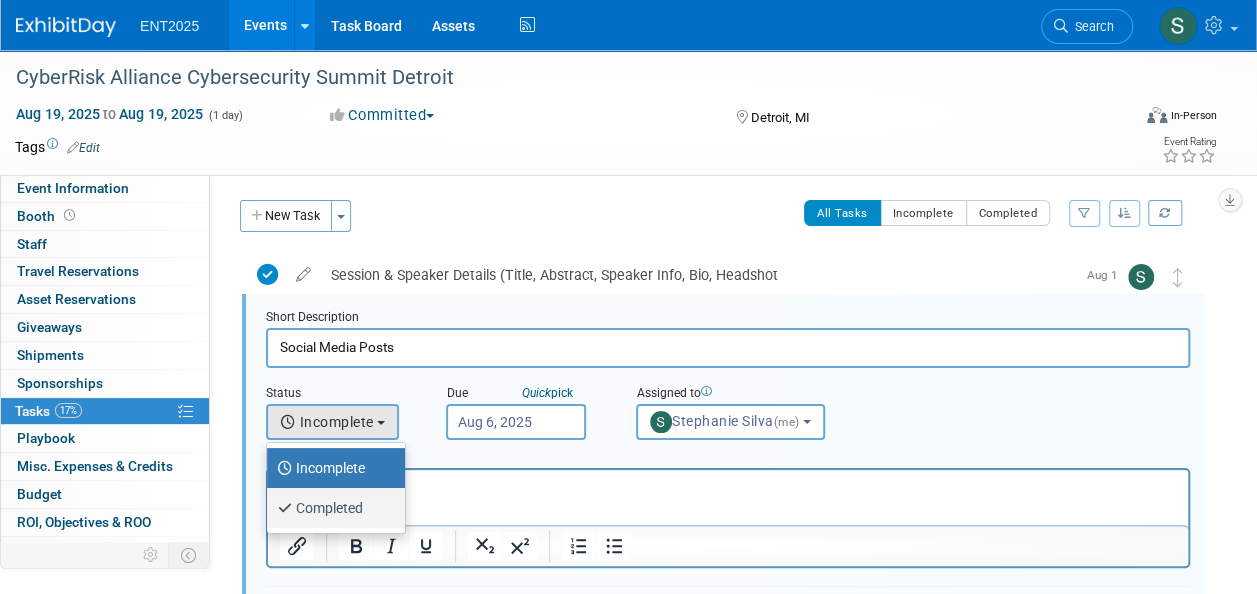 click on "Completed" at bounding box center (331, 508) 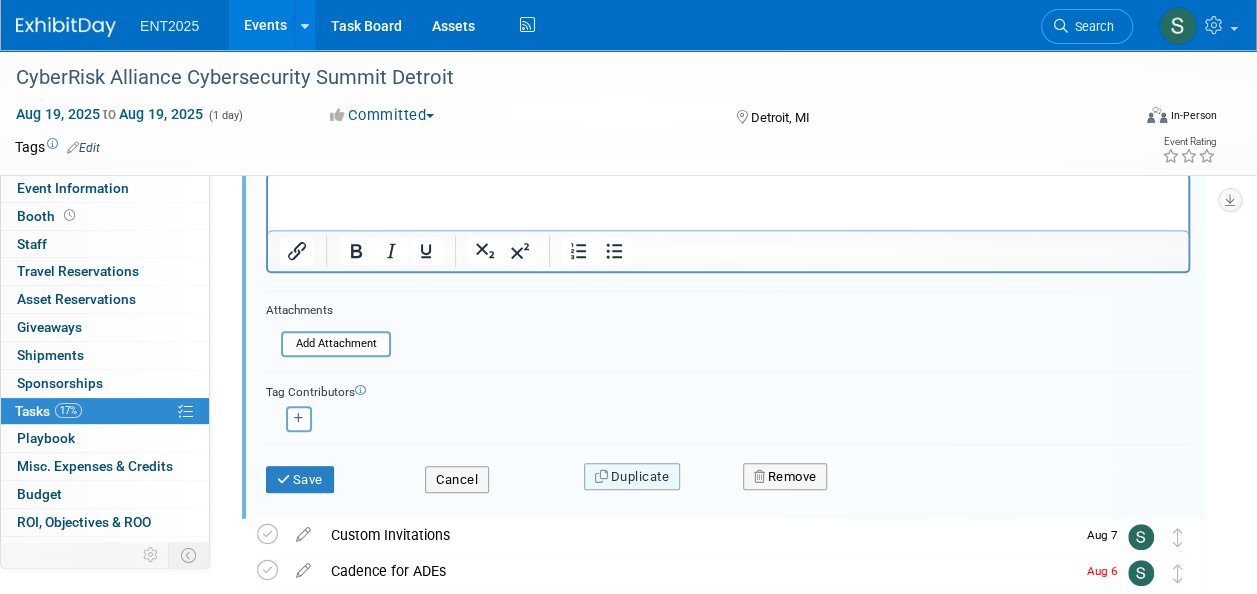 scroll, scrollTop: 306, scrollLeft: 0, axis: vertical 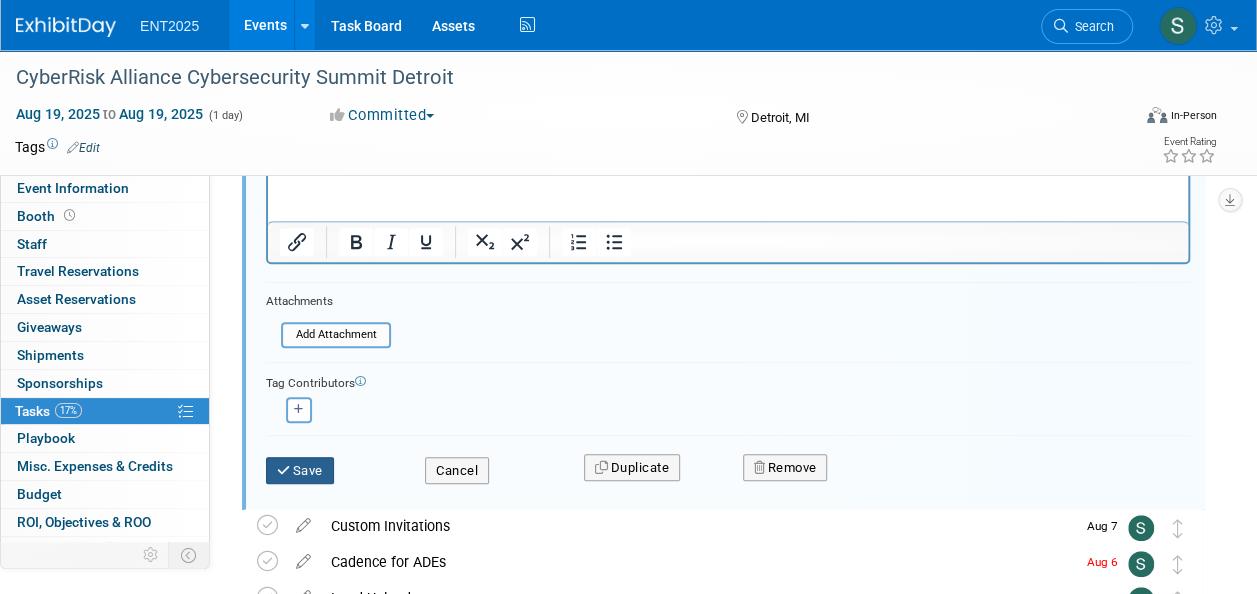 click on "Save" at bounding box center (300, 471) 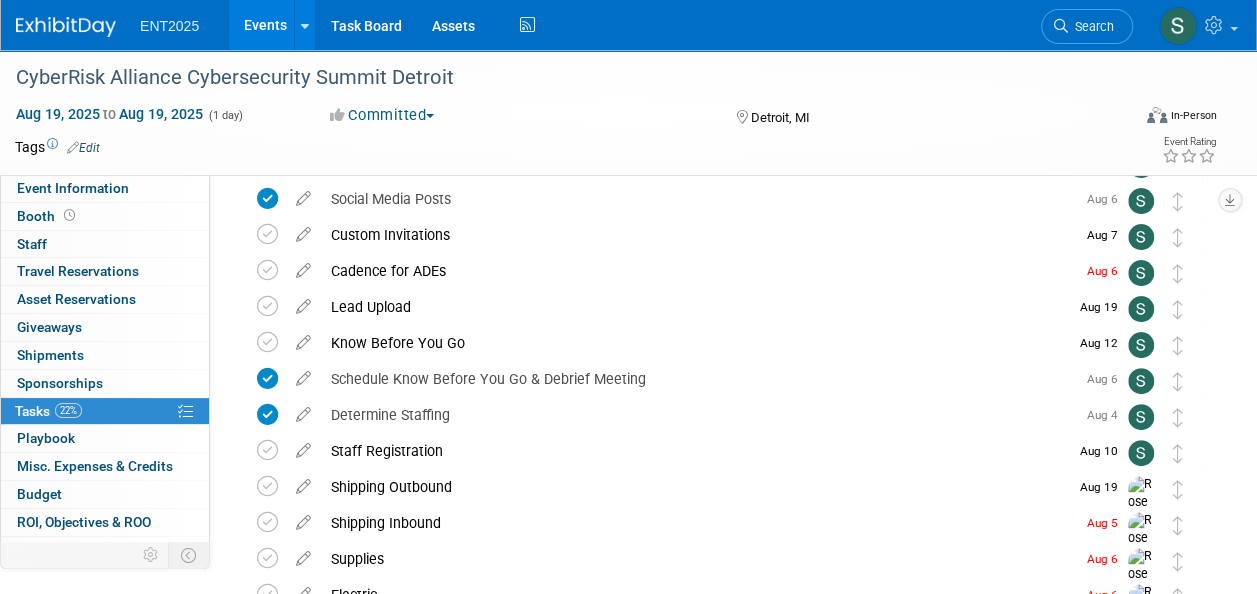 scroll, scrollTop: 126, scrollLeft: 0, axis: vertical 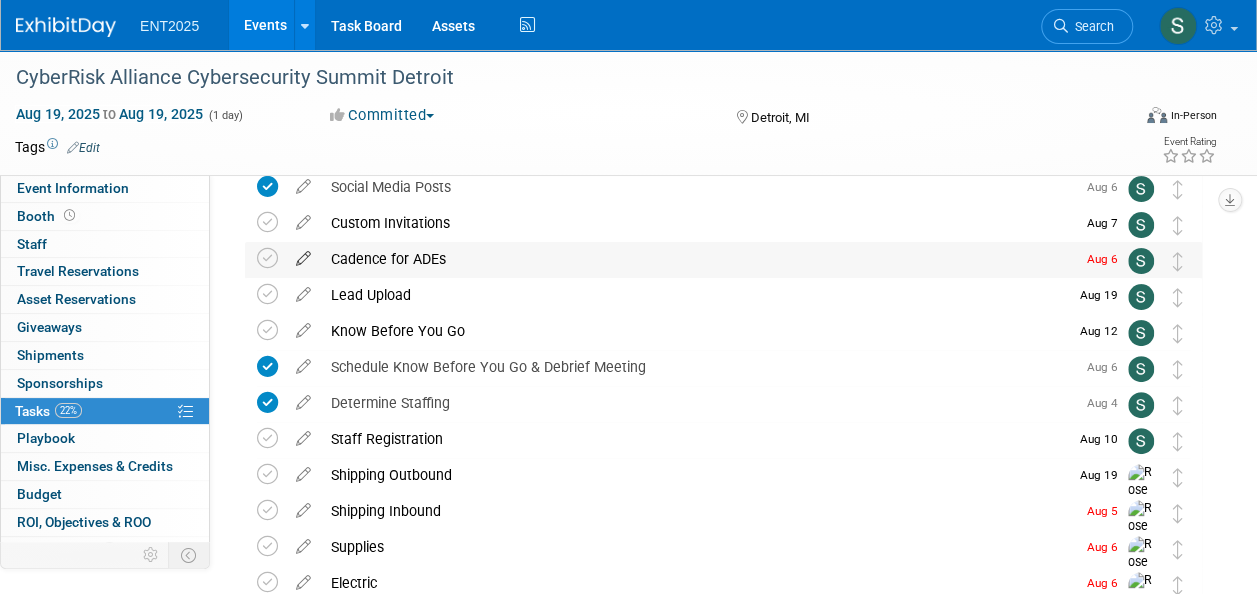 click at bounding box center [303, 254] 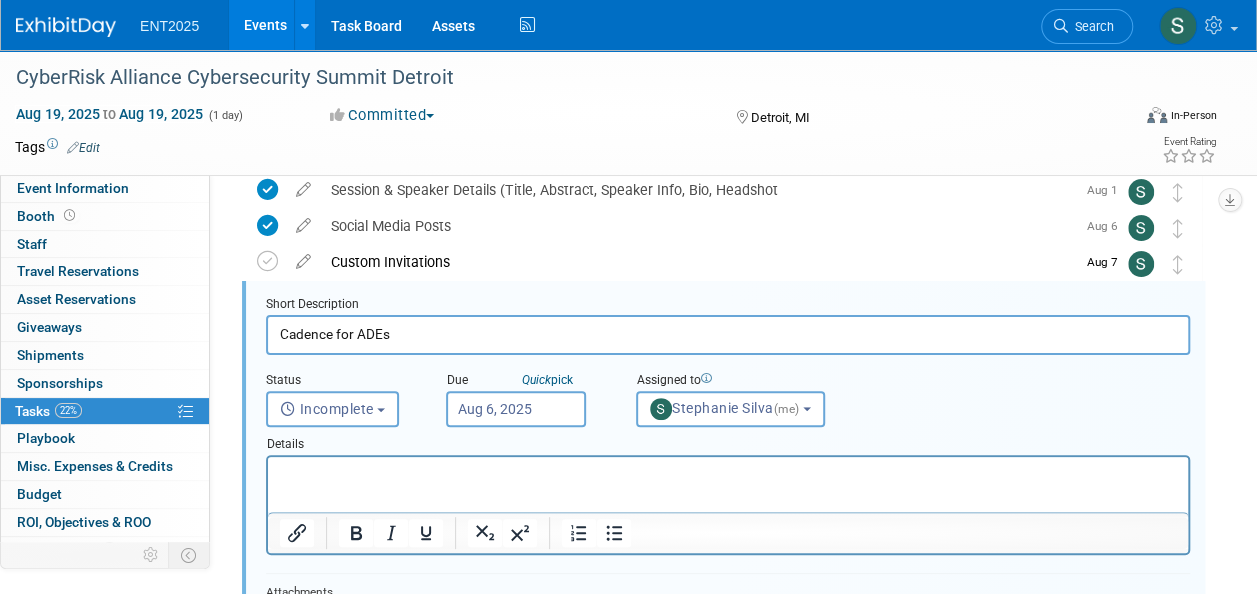 scroll, scrollTop: 74, scrollLeft: 0, axis: vertical 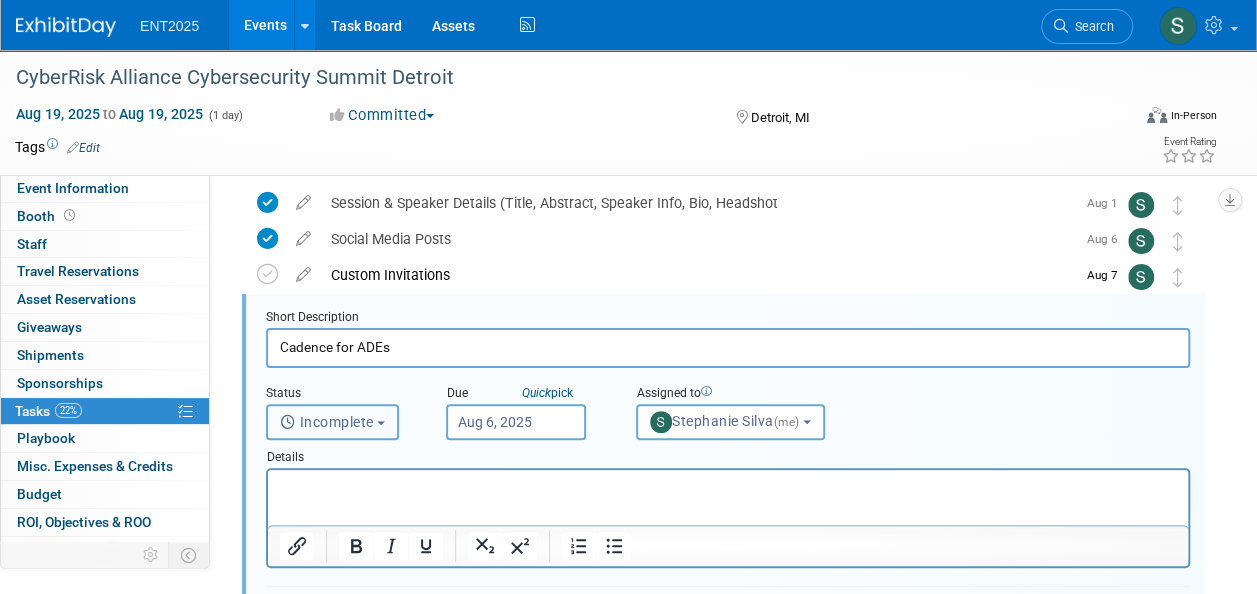 click at bounding box center [381, 423] 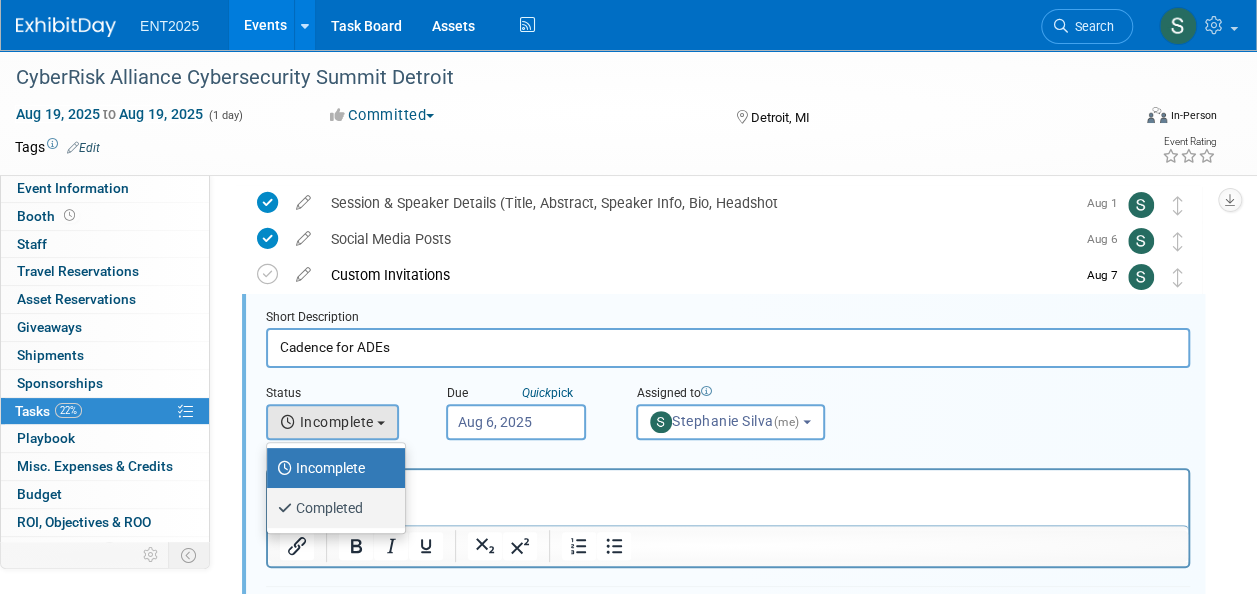 click on "Completed" at bounding box center [331, 508] 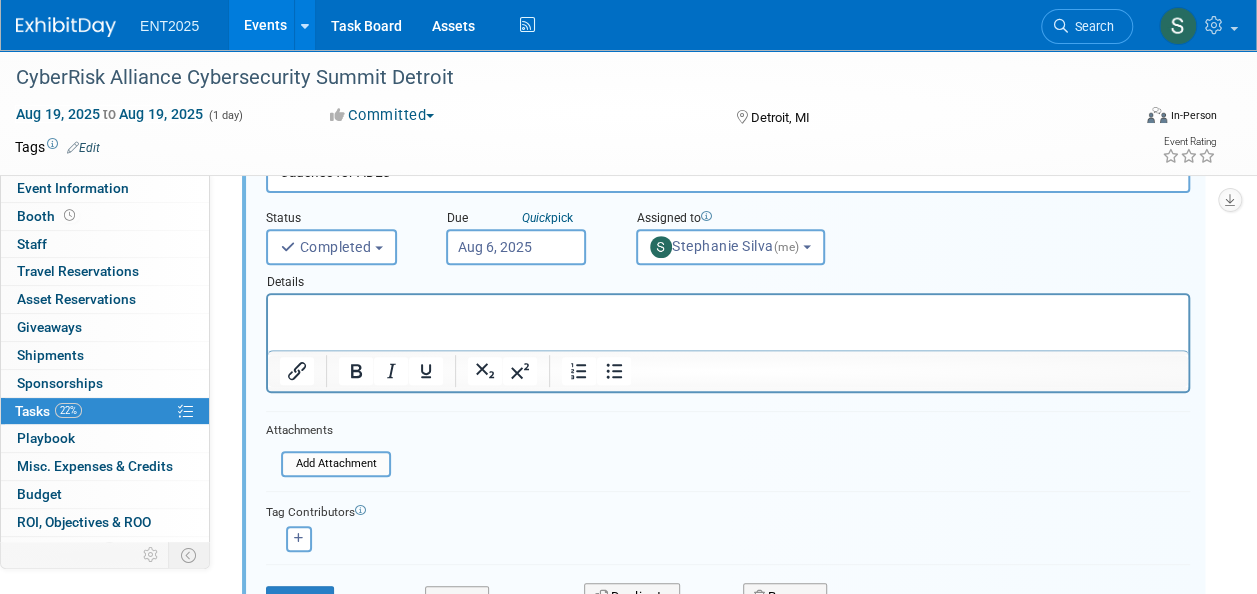 scroll, scrollTop: 251, scrollLeft: 0, axis: vertical 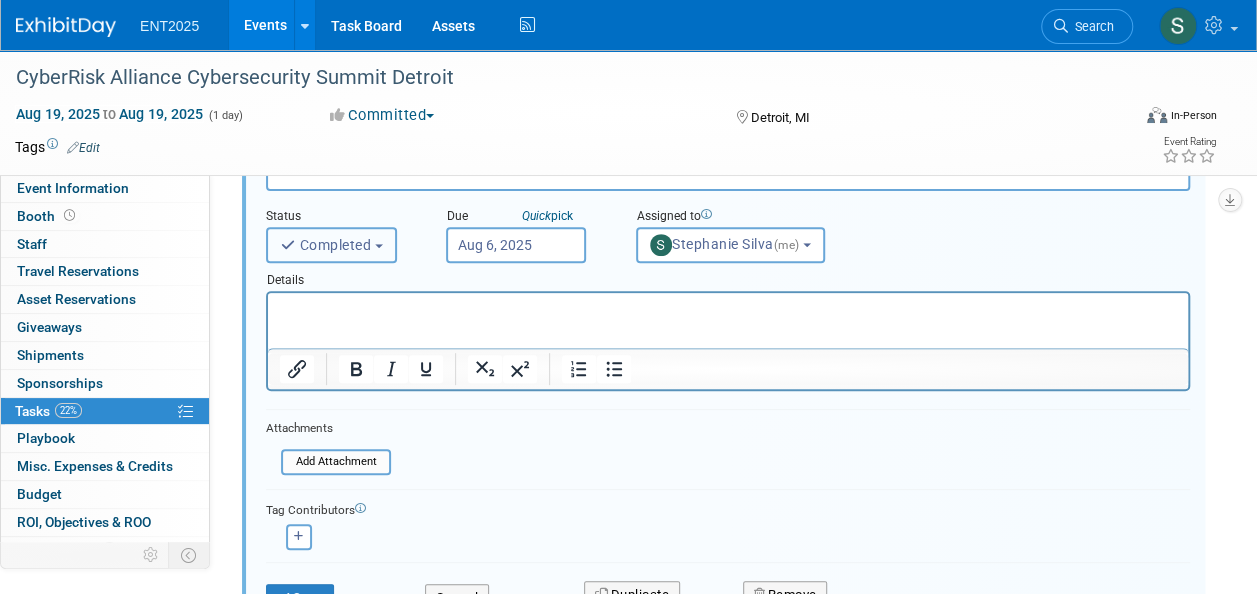 click at bounding box center [379, 246] 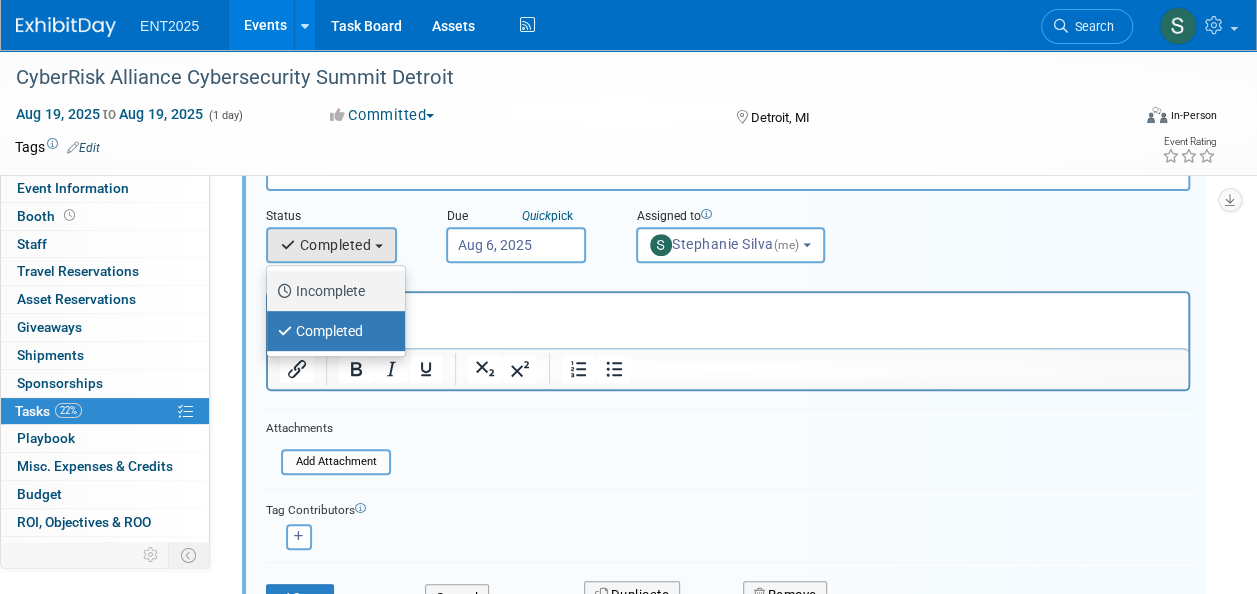 click on "Incomplete" at bounding box center (331, 291) 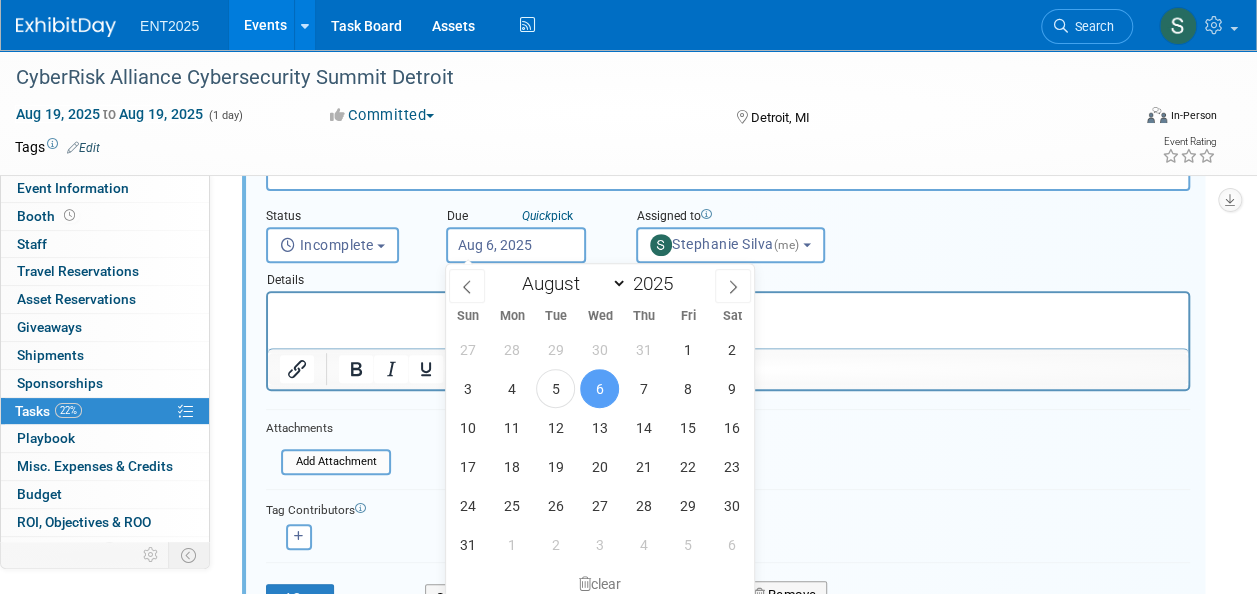 click on "Aug 6, 2025" at bounding box center [516, 245] 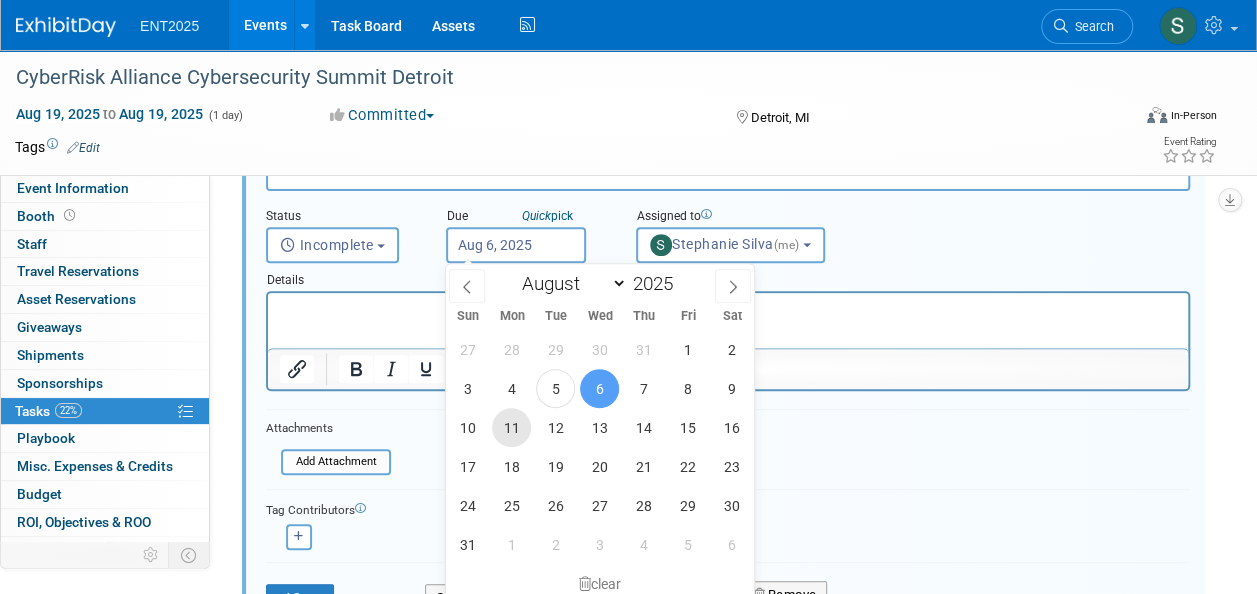 click on "11" at bounding box center (511, 427) 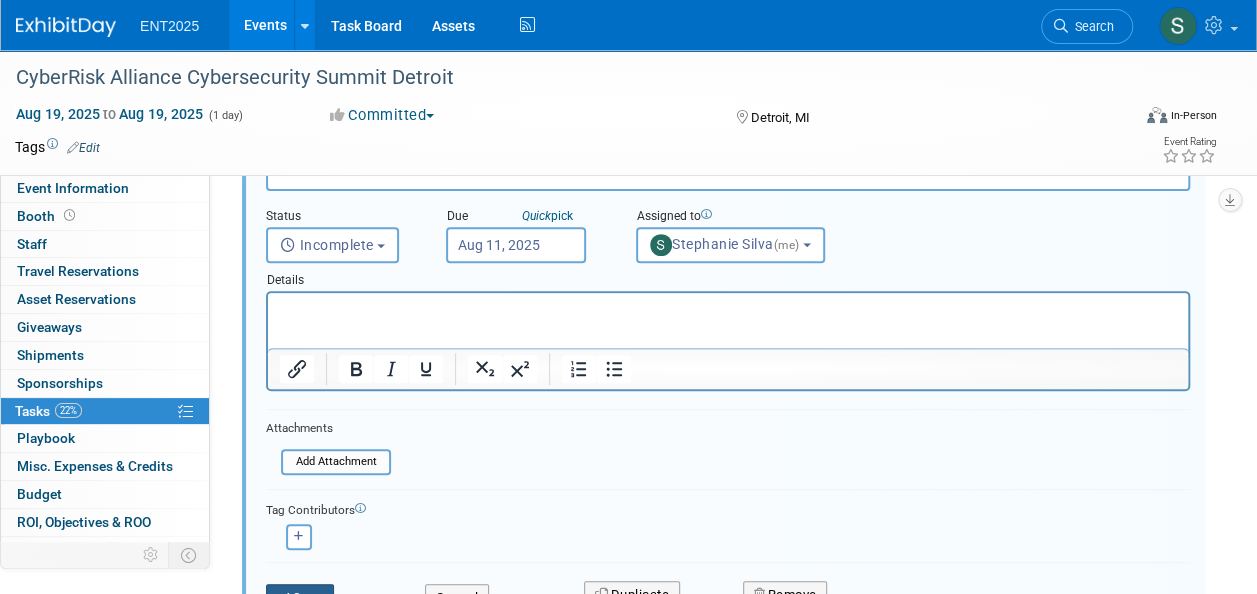 click on "Save" at bounding box center [300, 598] 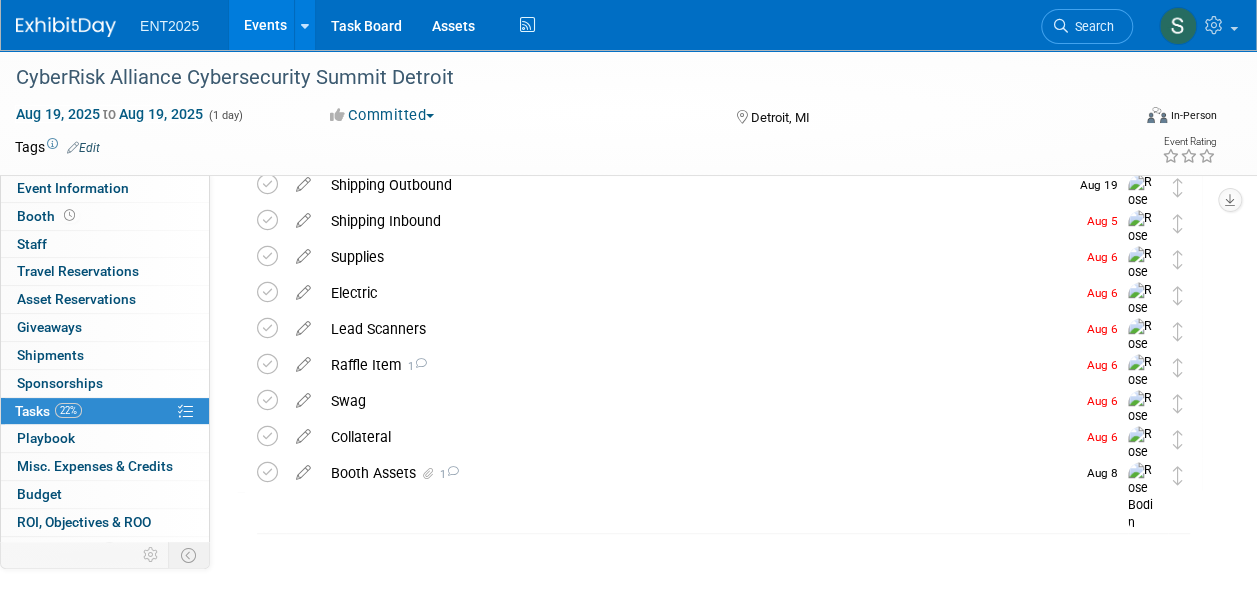scroll, scrollTop: 429, scrollLeft: 0, axis: vertical 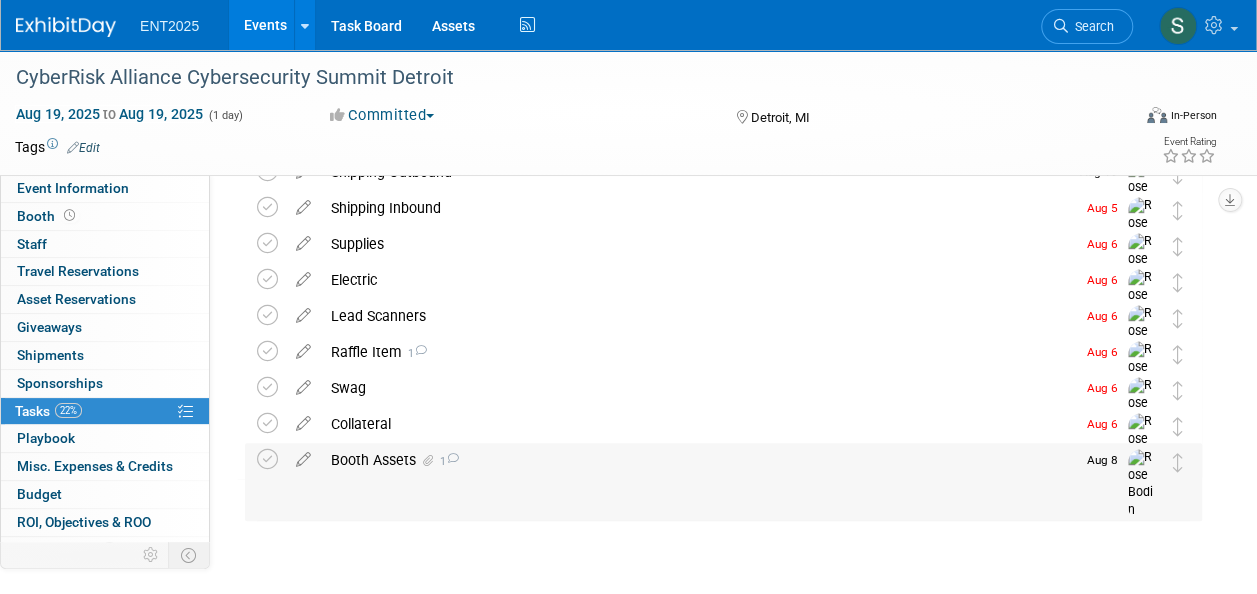 click on "Booth Assets
1" at bounding box center (698, 460) 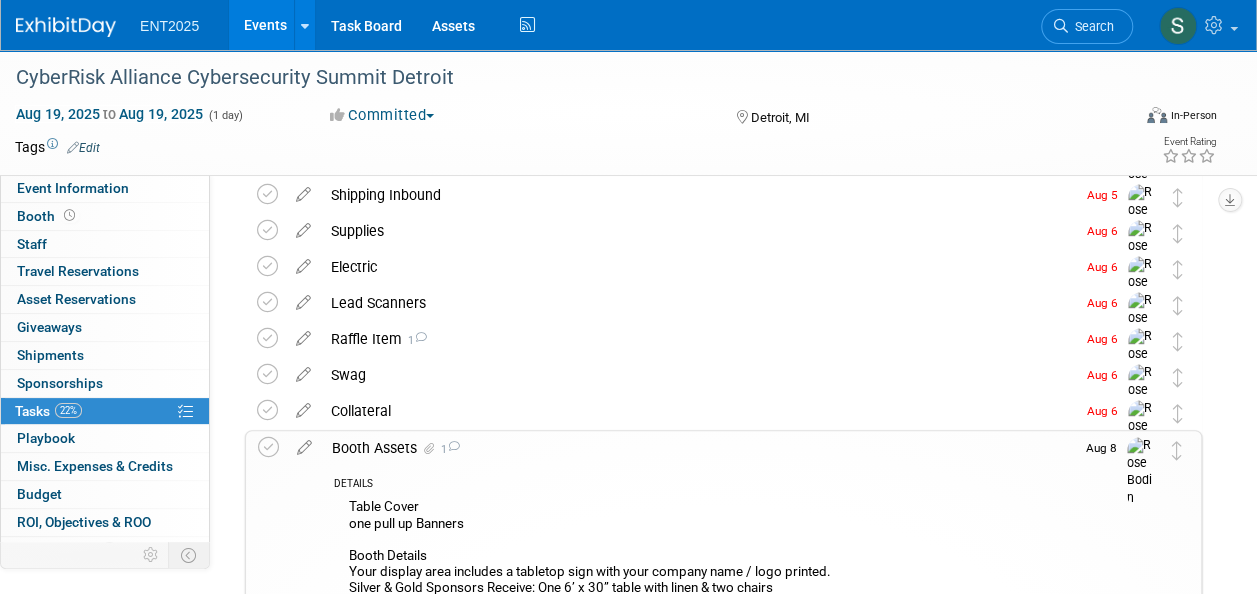 scroll, scrollTop: 362, scrollLeft: 0, axis: vertical 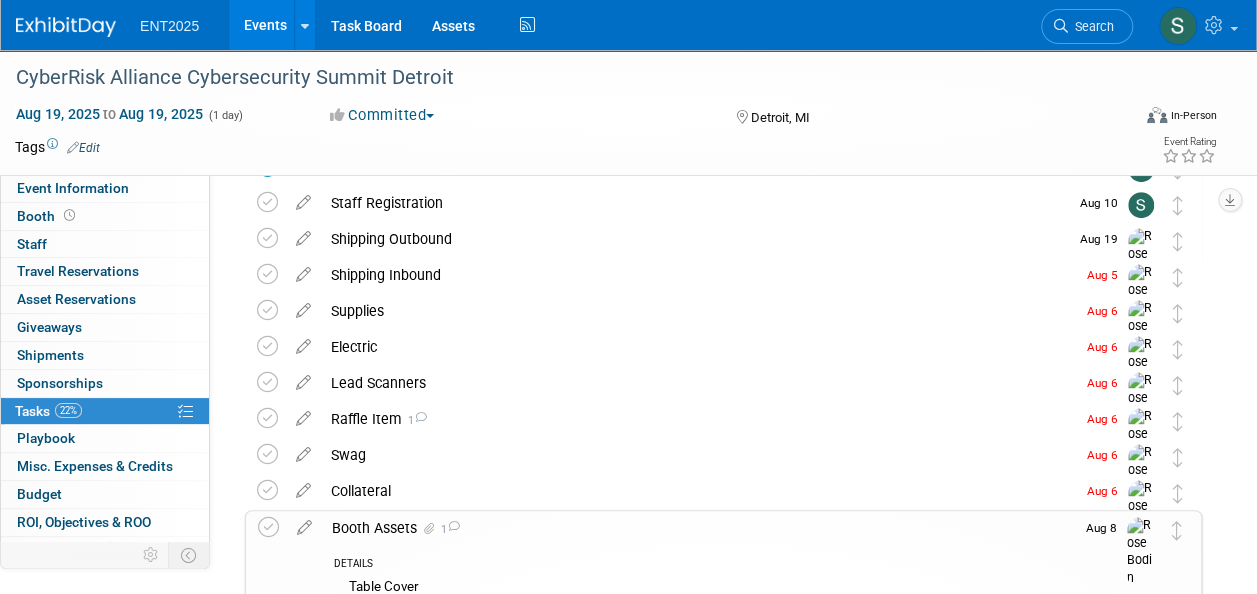 click on "Booth Assets
1" at bounding box center (698, 528) 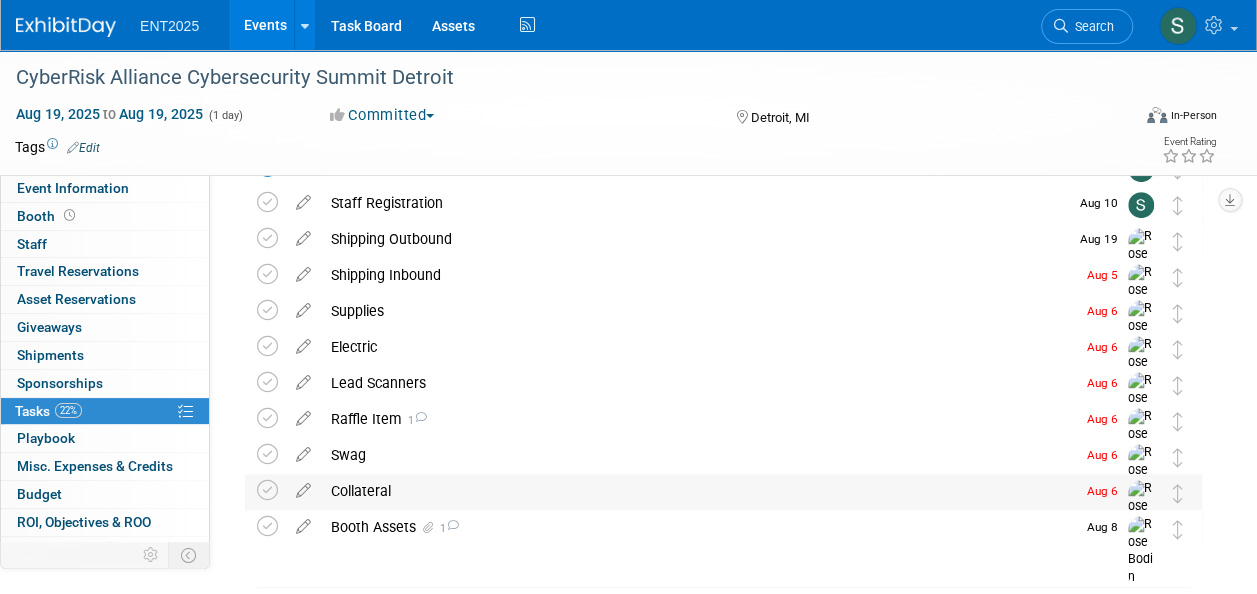 click on "Collateral" at bounding box center (698, 491) 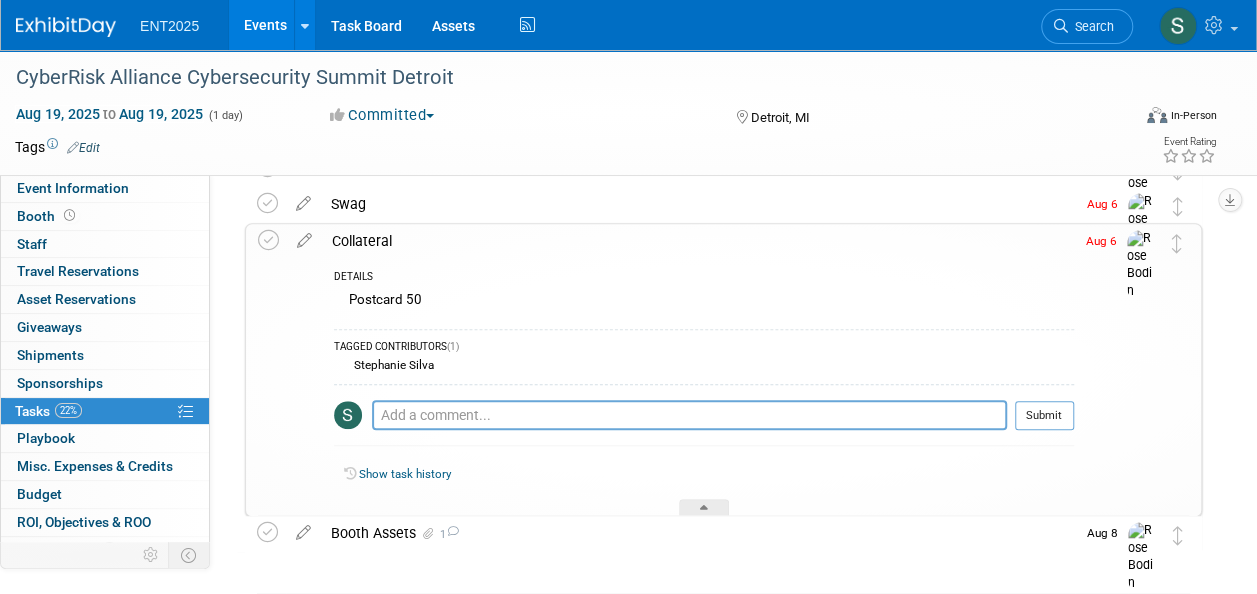 scroll, scrollTop: 628, scrollLeft: 0, axis: vertical 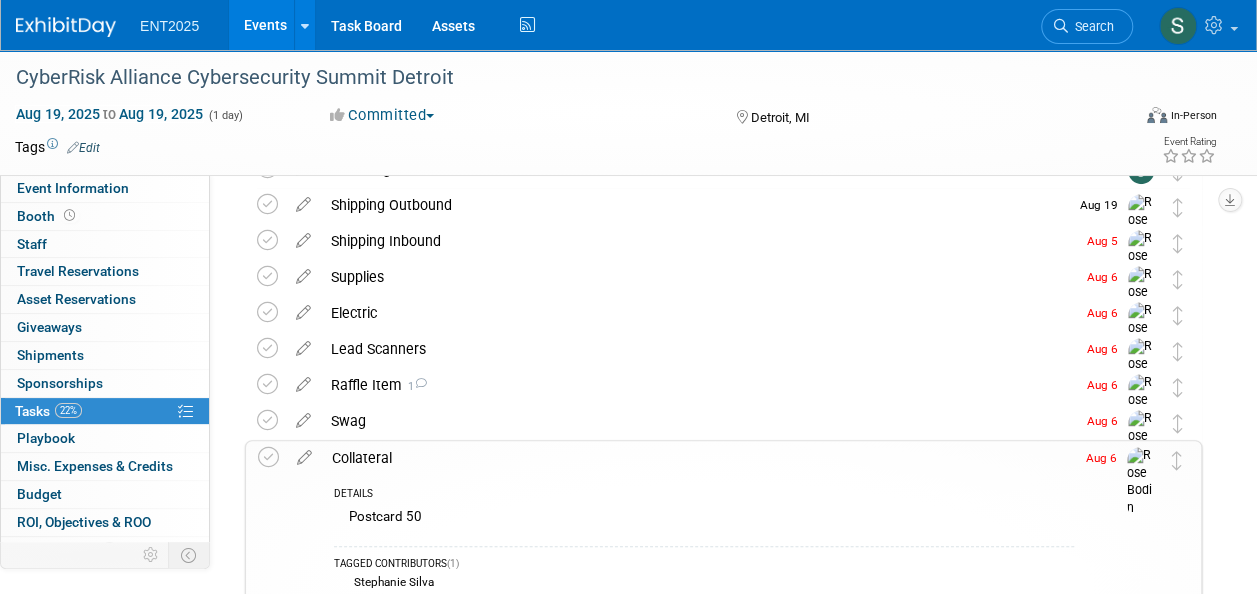 click on "Collateral" at bounding box center (698, 458) 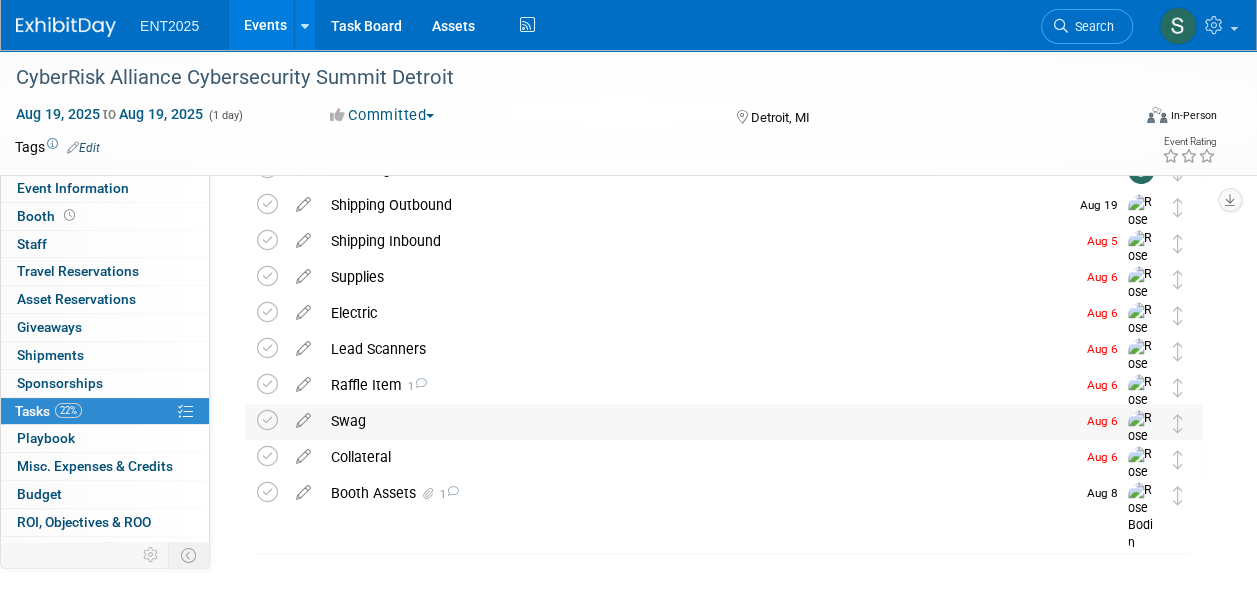 click on "Swag" at bounding box center [698, 421] 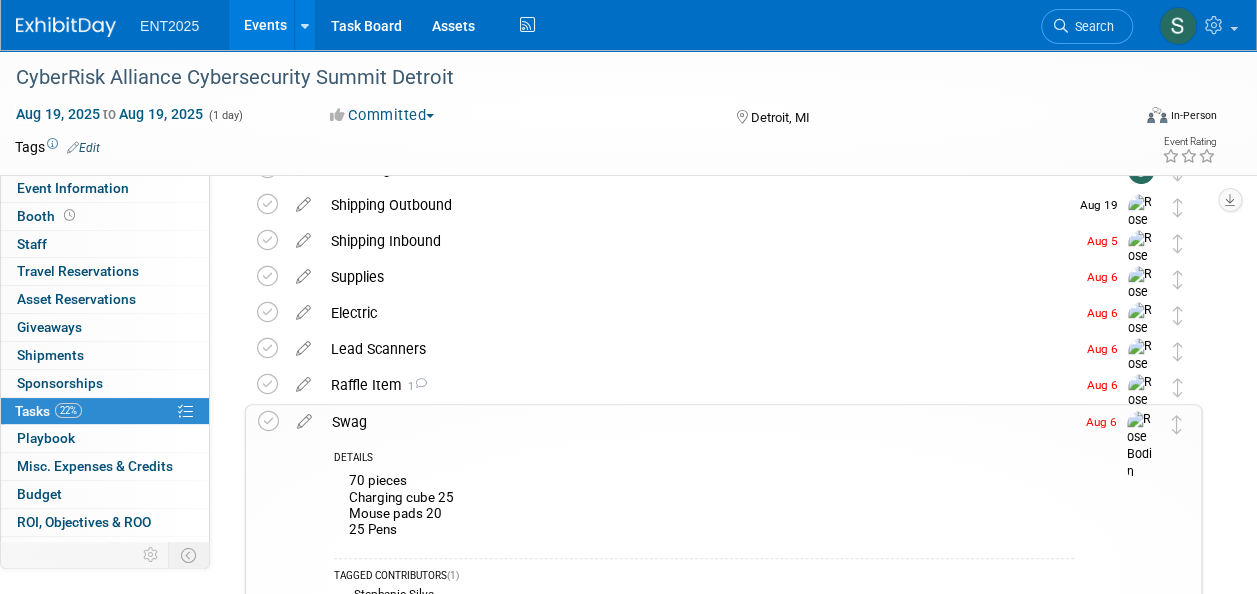 click on "Swag" at bounding box center (698, 422) 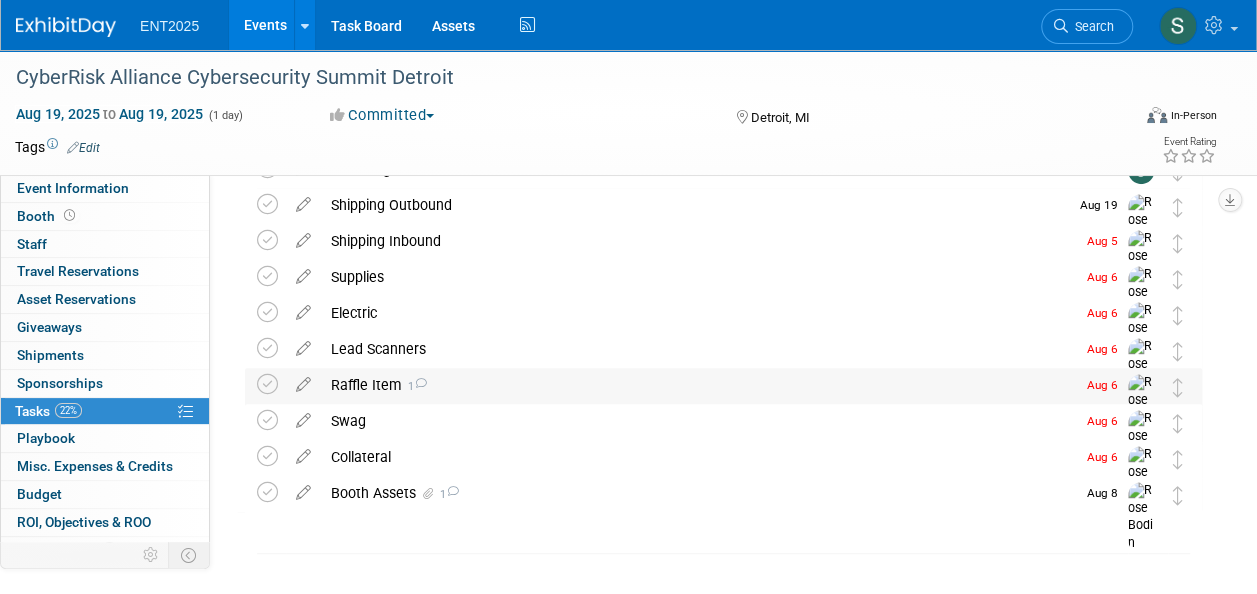 click on "Raffle Item
1" at bounding box center [698, 385] 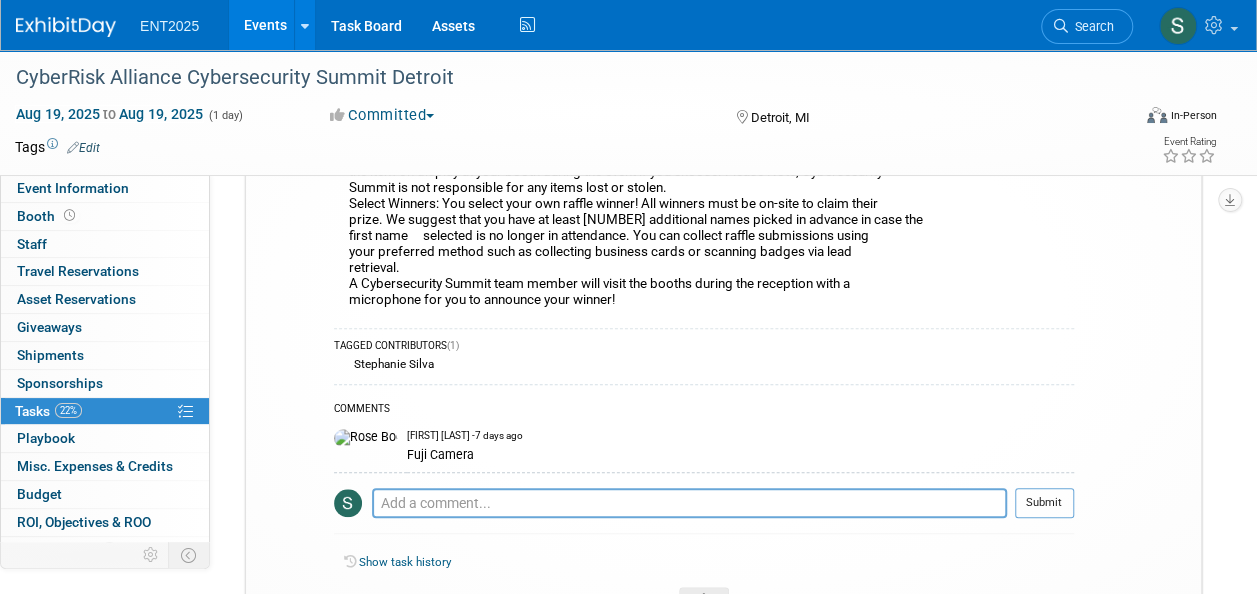 scroll, scrollTop: 774, scrollLeft: 0, axis: vertical 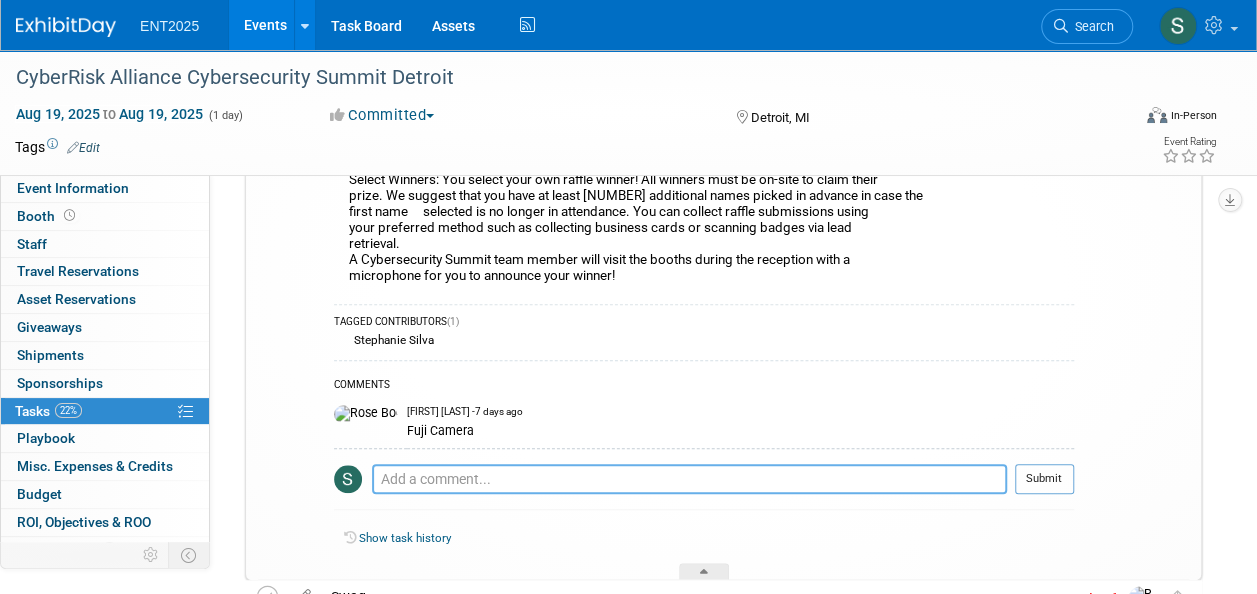 click at bounding box center [689, 479] 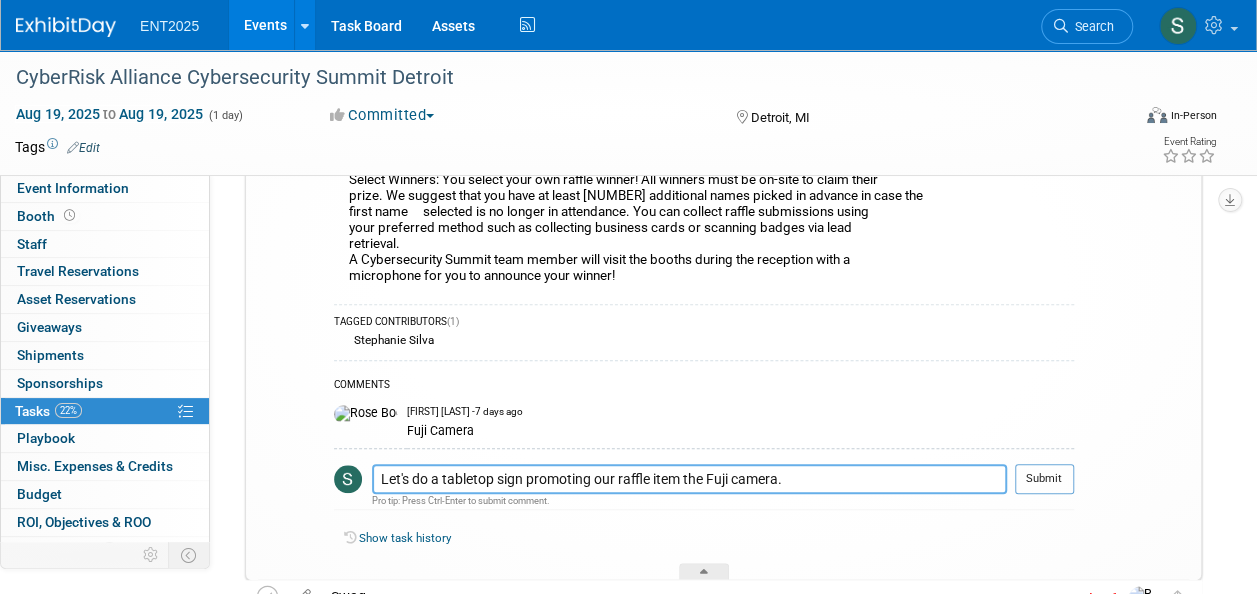 click on "Let's do a tabletop sign promoting our raffle item the Fuji camera." at bounding box center [689, 479] 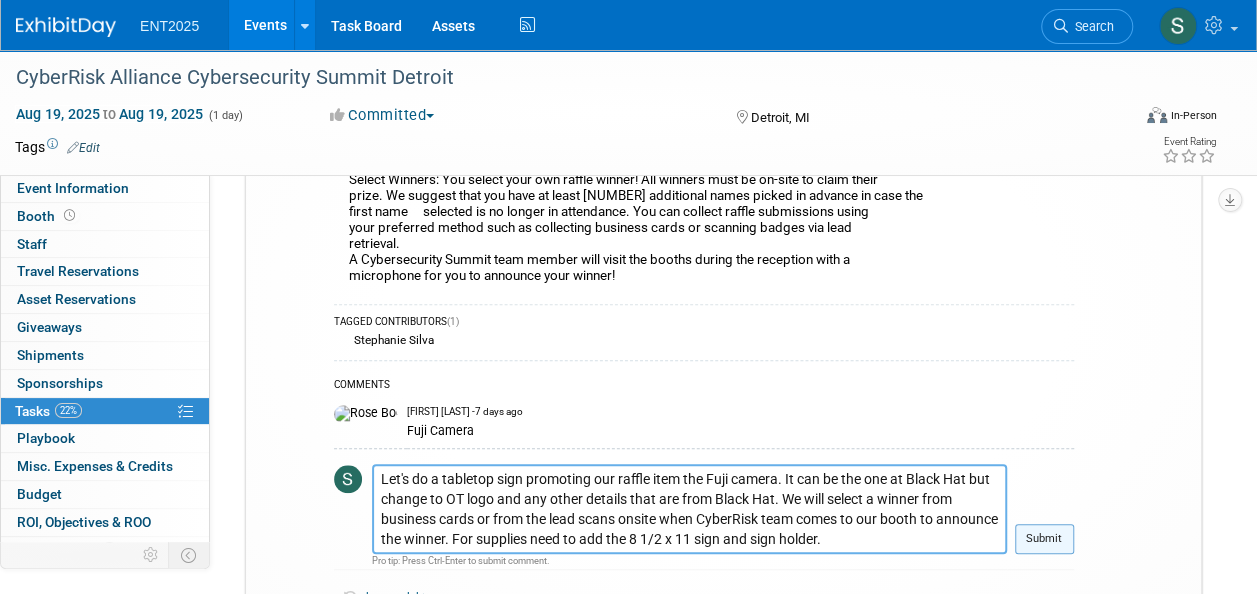 type on "Let's do a tabletop sign promoting our raffle item the Fuji camera. It can be the one at Black Hat but change to OT logo and any other details that are from Black Hat. We will select a winner from business cards or from the lead scans onsite when CyberRisk team comes to our booth to announce the winner. For supplies need to add the 8 1/2 x 11 sign and sign holder." 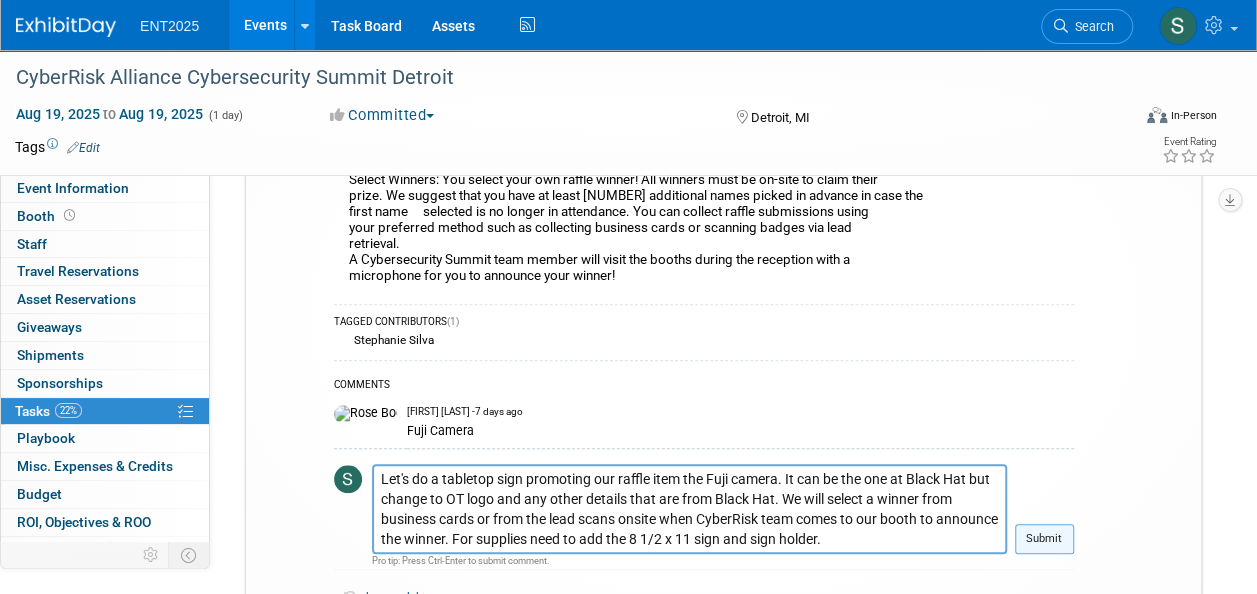 click on "Submit" at bounding box center (1044, 539) 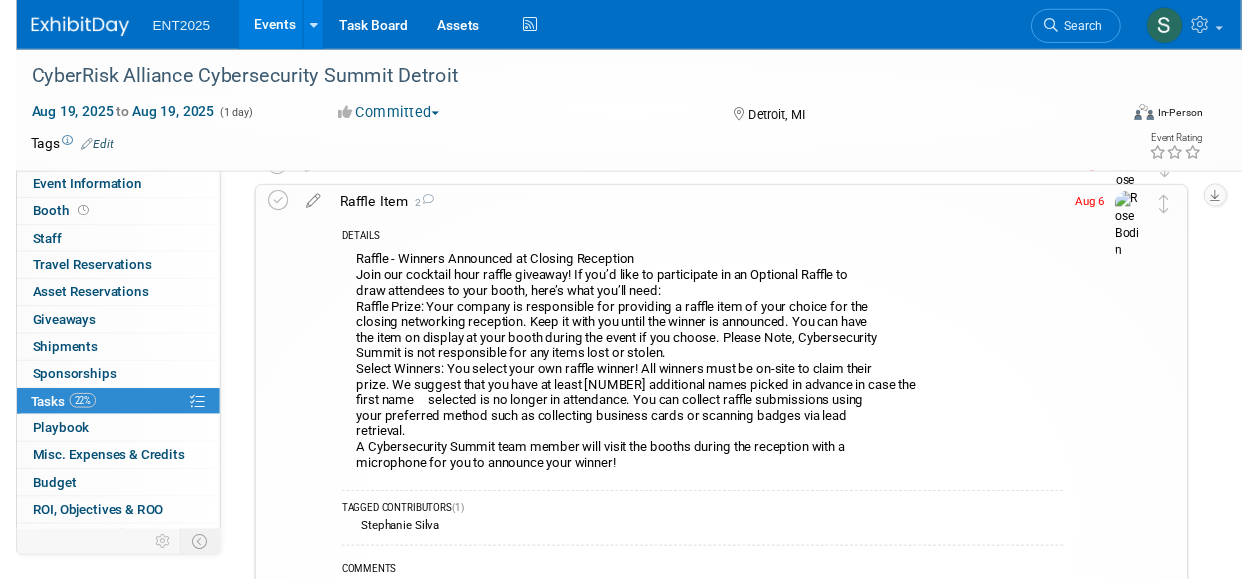 scroll, scrollTop: 571, scrollLeft: 0, axis: vertical 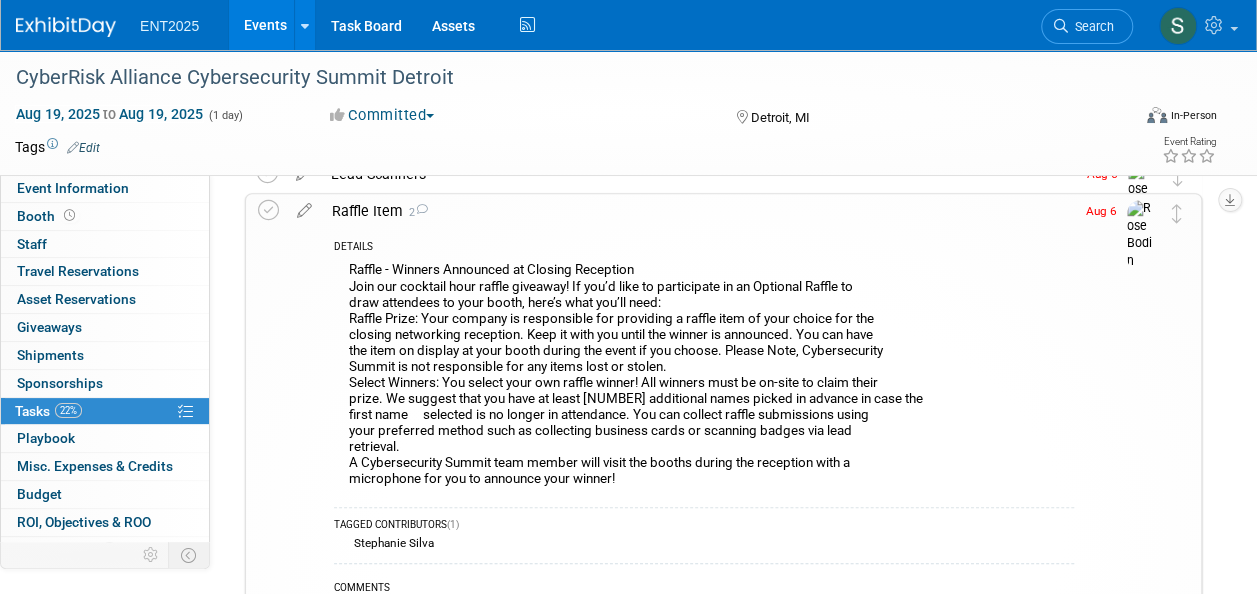 click on "Raffle - Winners Announced at Closing Reception  Join our cocktail hour raffle giveaway! If you’d like to participate in an Optional Raffle to  draw attendees to your booth, here’s what you’ll need:  Raffle Prize: Your company is responsible for providing a raffle item of your choice for the  closing networking reception. Keep it with you until the winner is announced. You can have  the item on display at your booth during the event if you choose. Please Note, Cybersecurity  Summit is not responsible for any items lost or stolen.  Select Winners: You select your own raffle winner! All winners must be on-site to claim their  prize. We suggest that you have at least 2 additional names picked in advance in case the  first name     selected is no longer in attendance. You can collect raffle submissions using  your preferred method such as collecting business cards or scanning badges via lead  retrieval.  A Cybersecurity Summit team member will visit the booths during the reception with a" at bounding box center (704, 377) 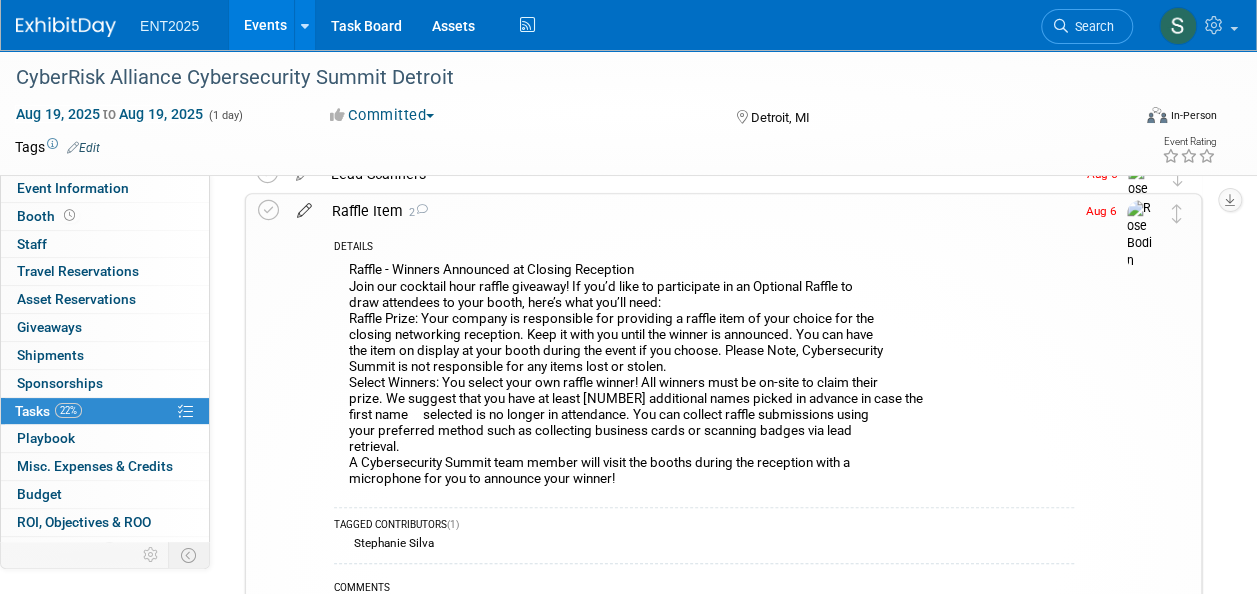 click at bounding box center (304, 206) 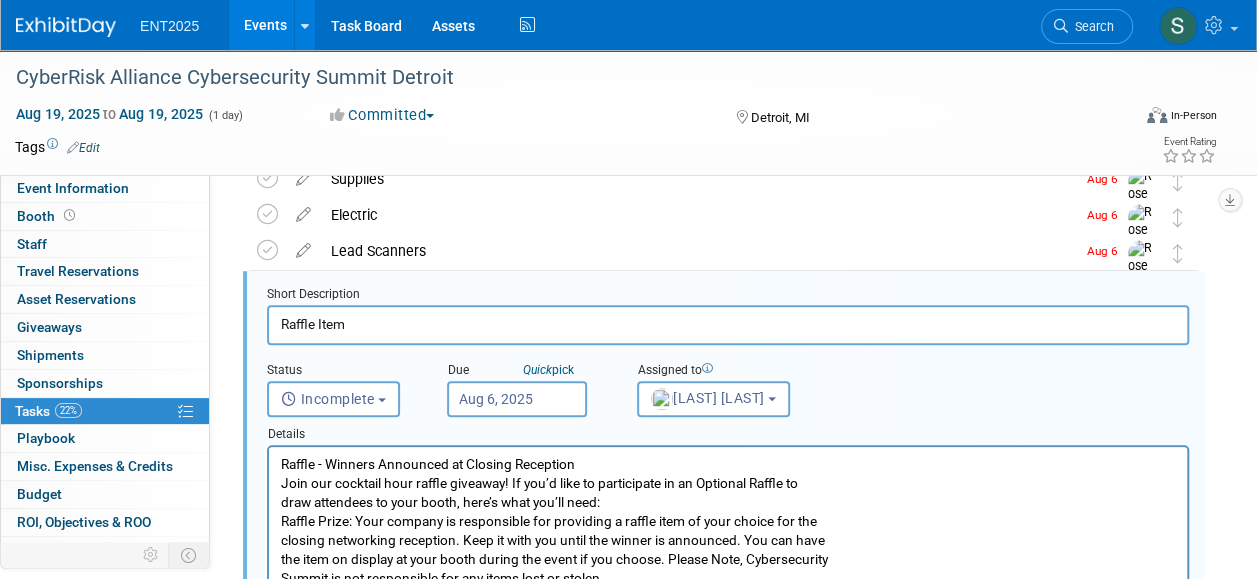 scroll, scrollTop: 471, scrollLeft: 0, axis: vertical 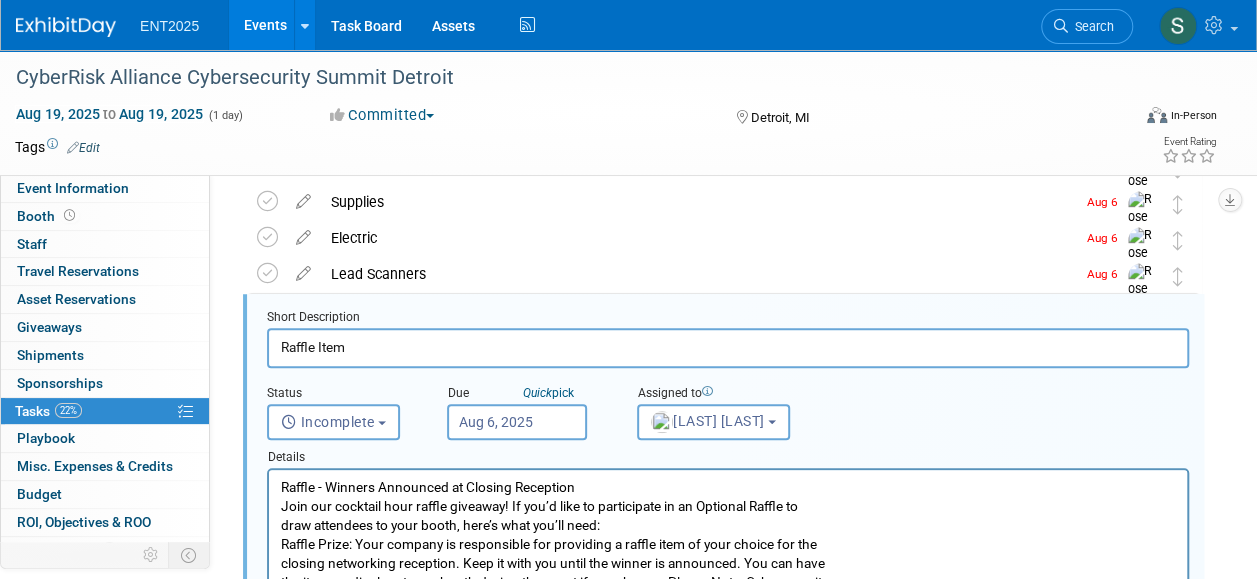 click on "Raffle - Winners Announced at Closing Reception  Join our cocktail hour raffle giveaway! If you’d like to participate in an Optional Raffle to  draw attendees to your booth, here’s what you’ll need:  Raffle Prize: Your company is responsible for providing a raffle item of your choice for the  closing networking reception. Keep it with you until the winner is announced. You can have  the item on display at your booth during the event if you choose. Please Note, Cybersecurity  Summit is not responsible for any items lost or stolen.  Select Winners: You select your own raffle winner! All winners must be on-site to claim their  prize. We suggest that you have at least 2 additional names picked in advance in case the  first name     selected is no longer in attendance. You can collect raffle submissions using  your preferred method such as collecting business cards or scanning badges via lead  retrieval.  A Cybersecurity Summit team member will visit the booths during the reception with a" at bounding box center [728, 611] 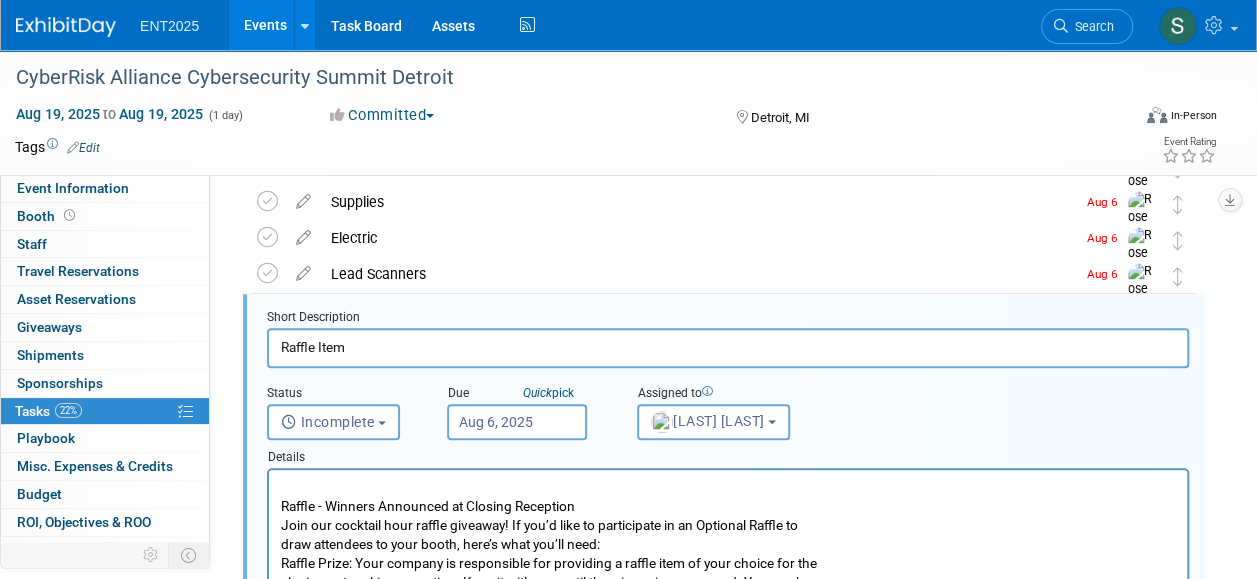click at bounding box center [728, 487] 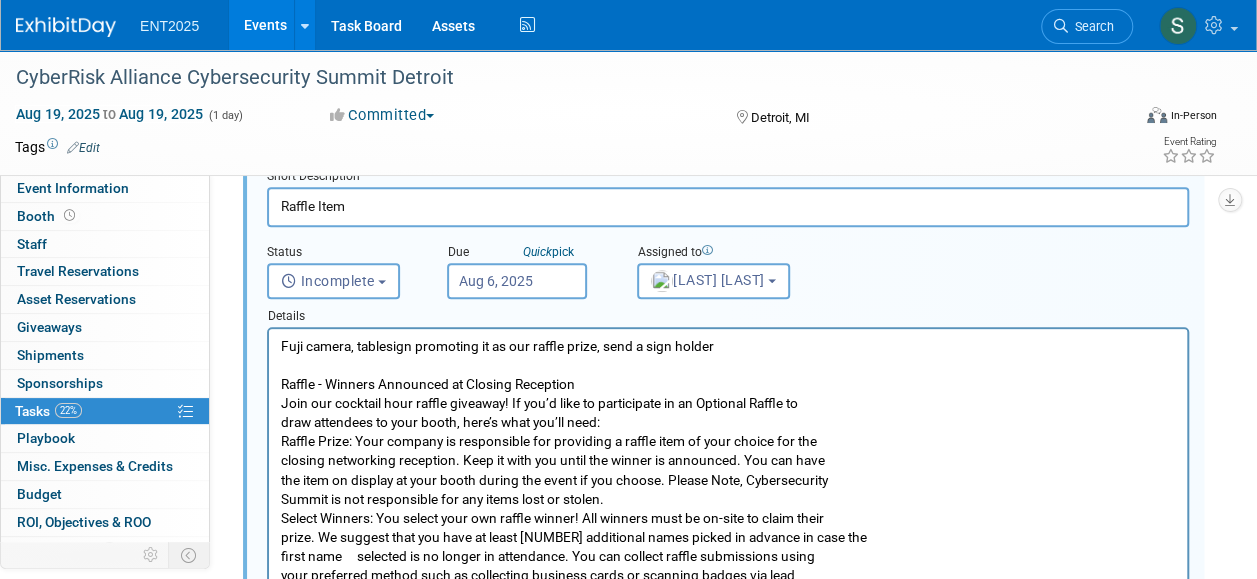 scroll, scrollTop: 603, scrollLeft: 0, axis: vertical 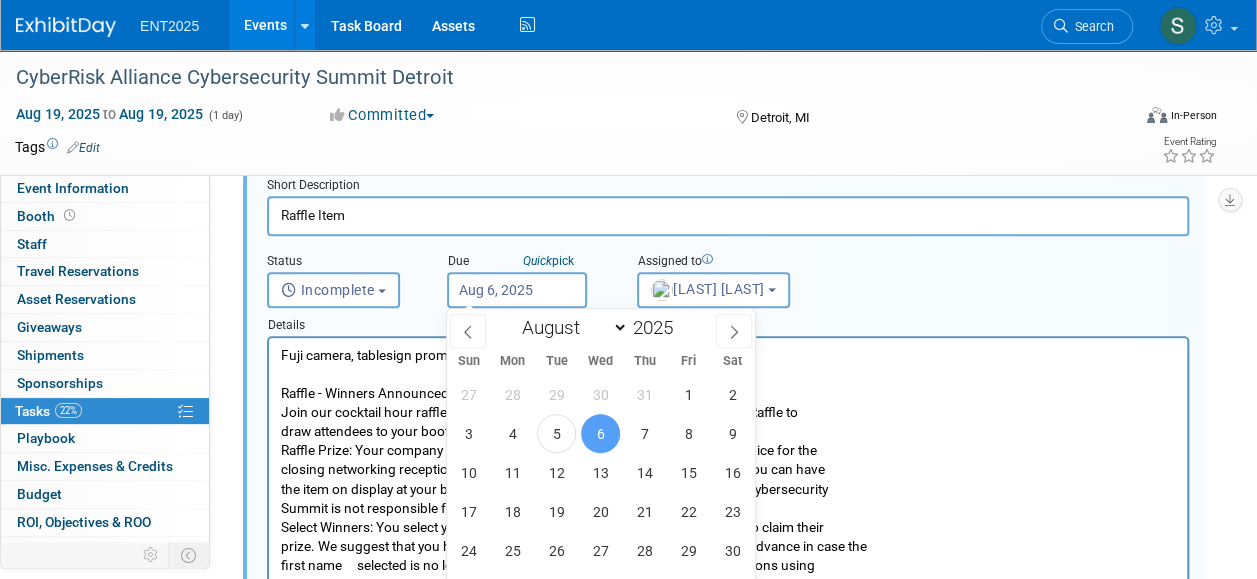 click on "Aug 6, 2025" at bounding box center [517, 290] 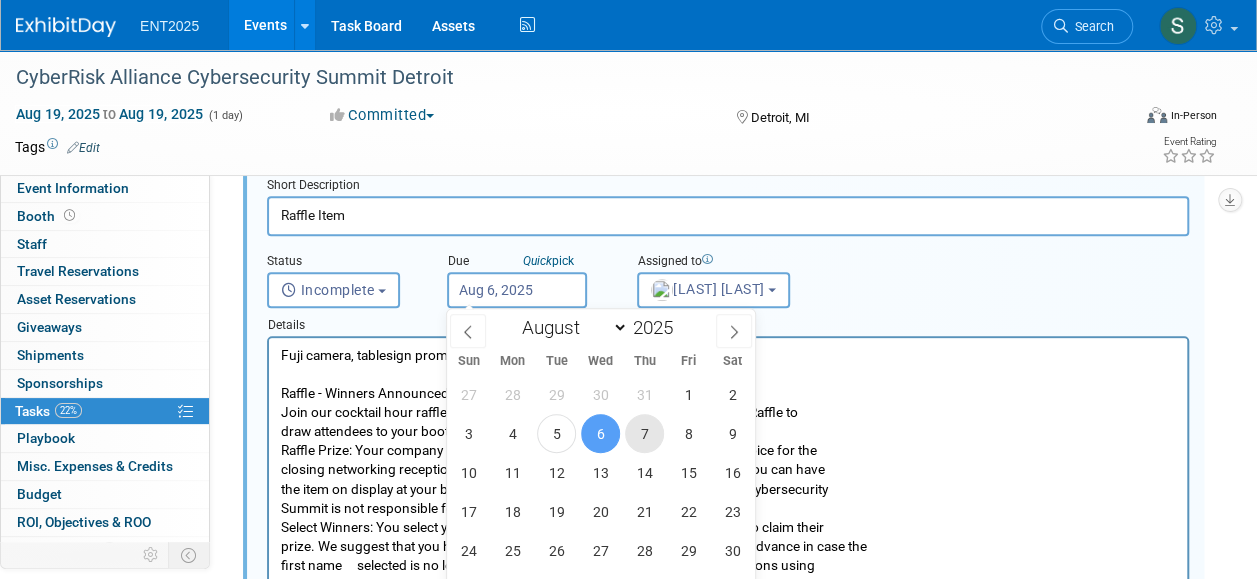 click on "7" at bounding box center (644, 433) 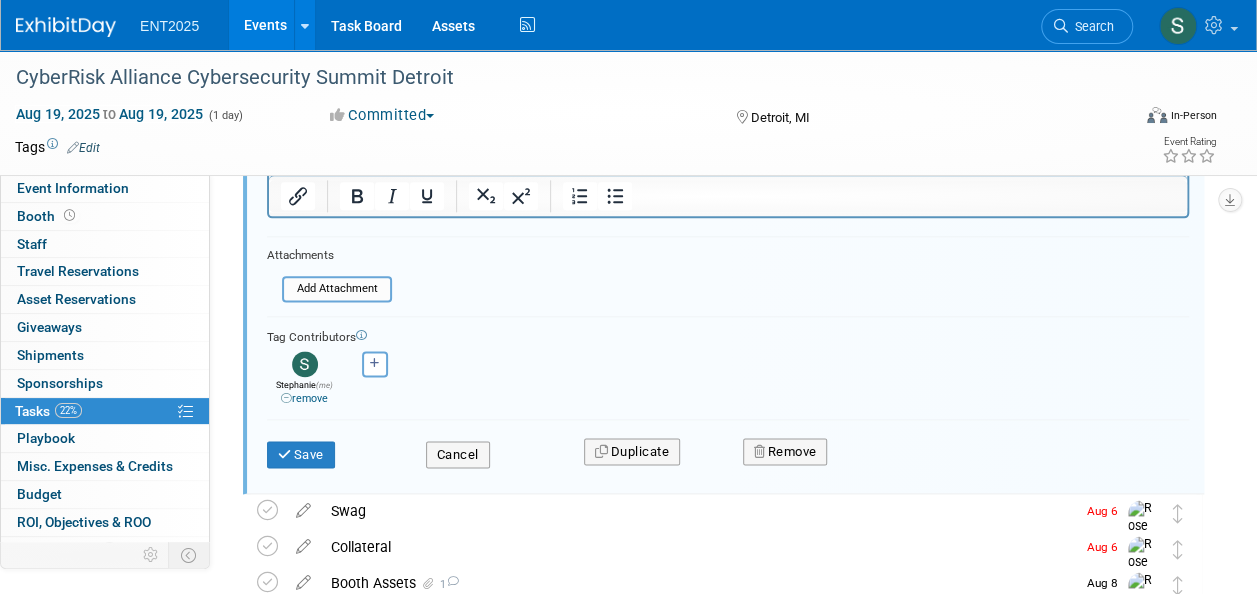 scroll, scrollTop: 1133, scrollLeft: 0, axis: vertical 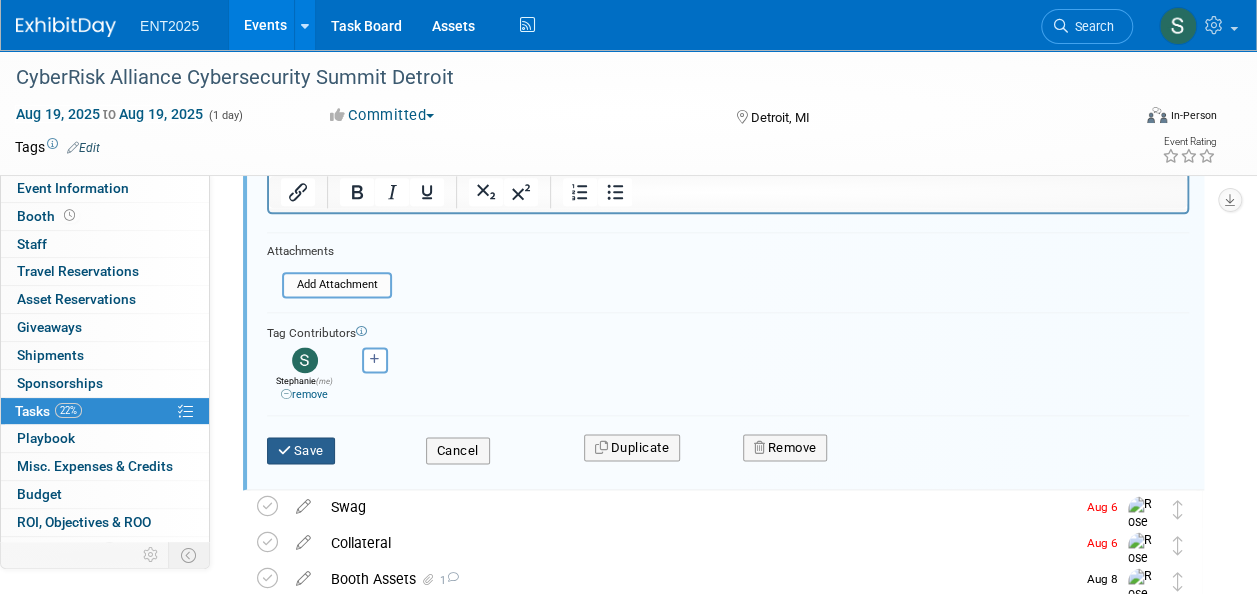 click on "Save" at bounding box center [301, 451] 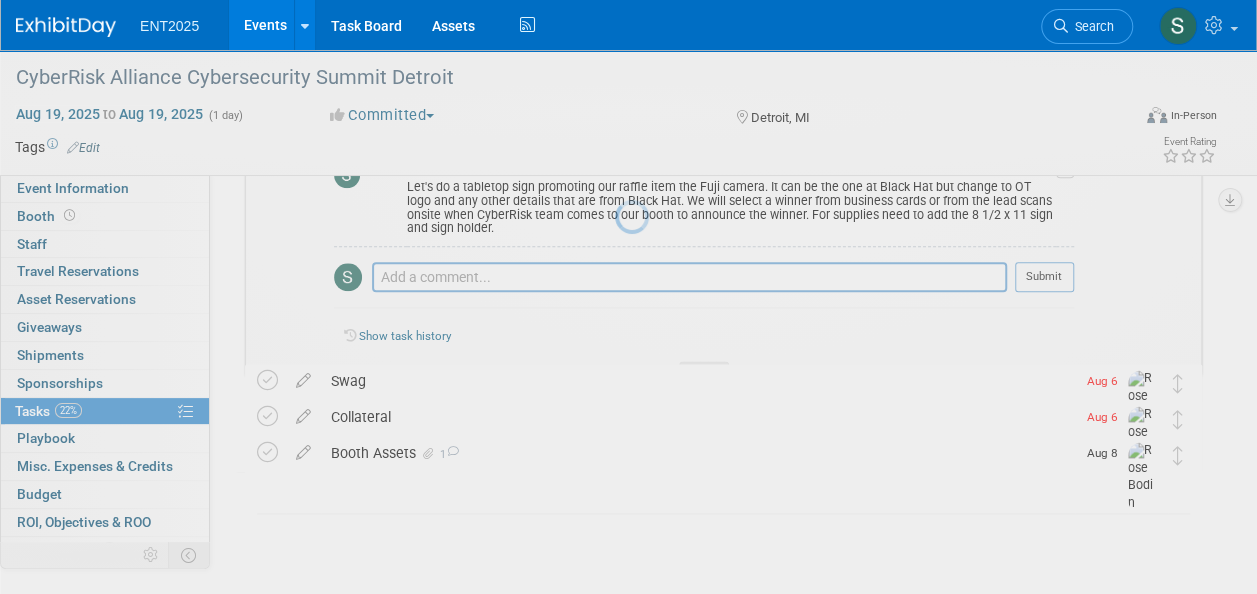 scroll, scrollTop: 1100, scrollLeft: 0, axis: vertical 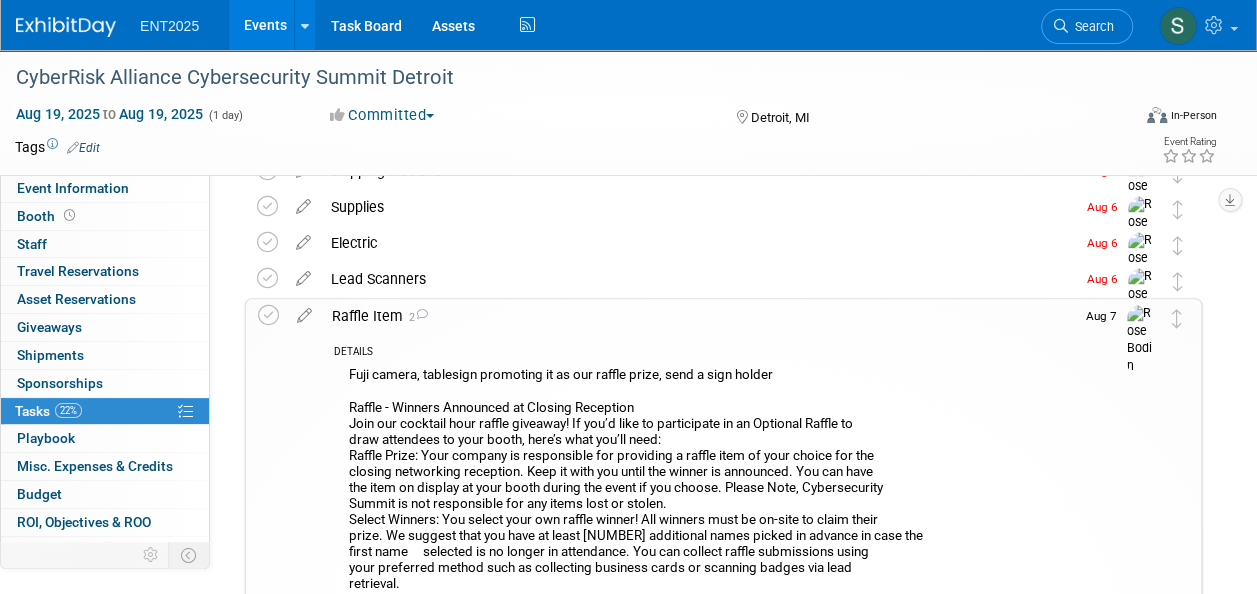 click on "Raffle Item
2" at bounding box center (698, 316) 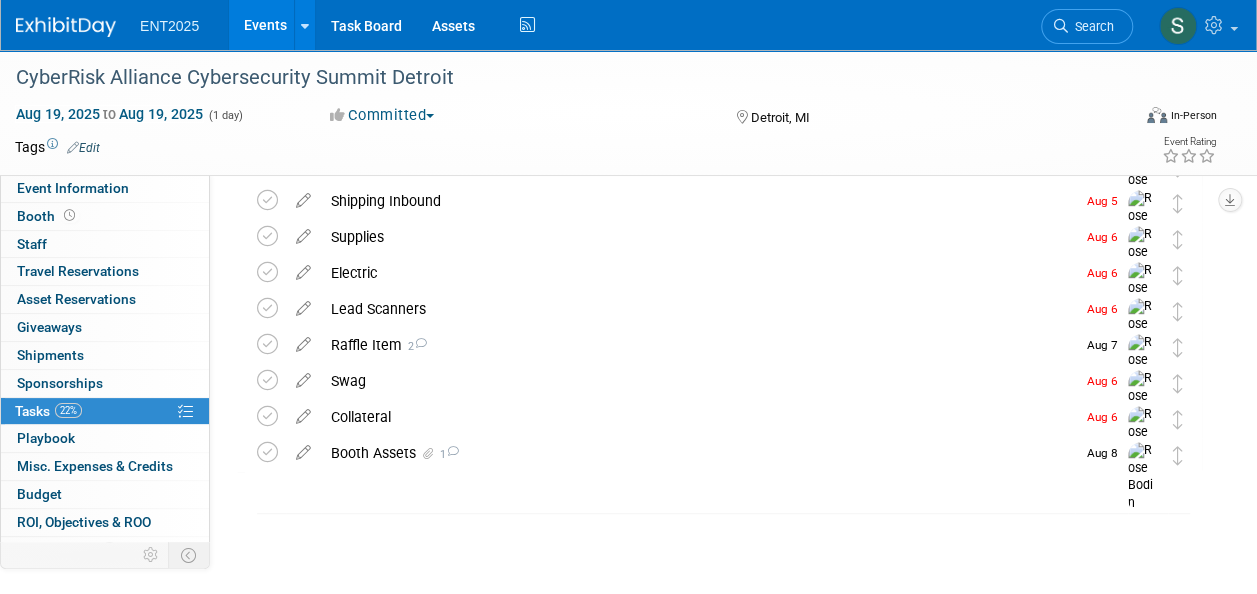 scroll, scrollTop: 435, scrollLeft: 0, axis: vertical 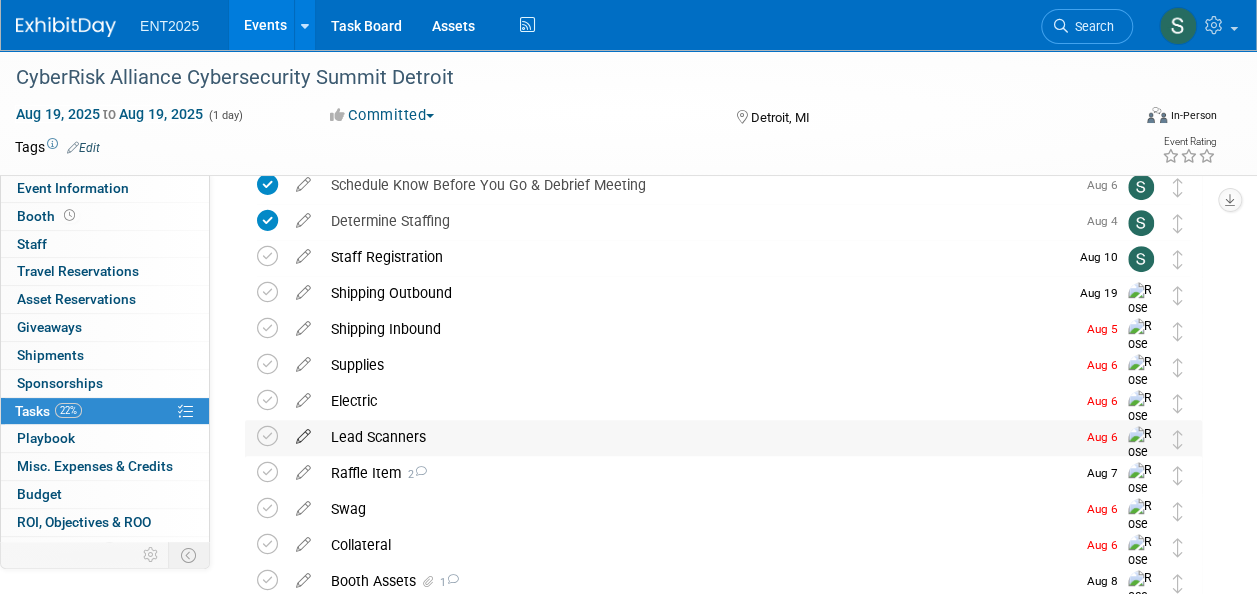 click at bounding box center (303, 432) 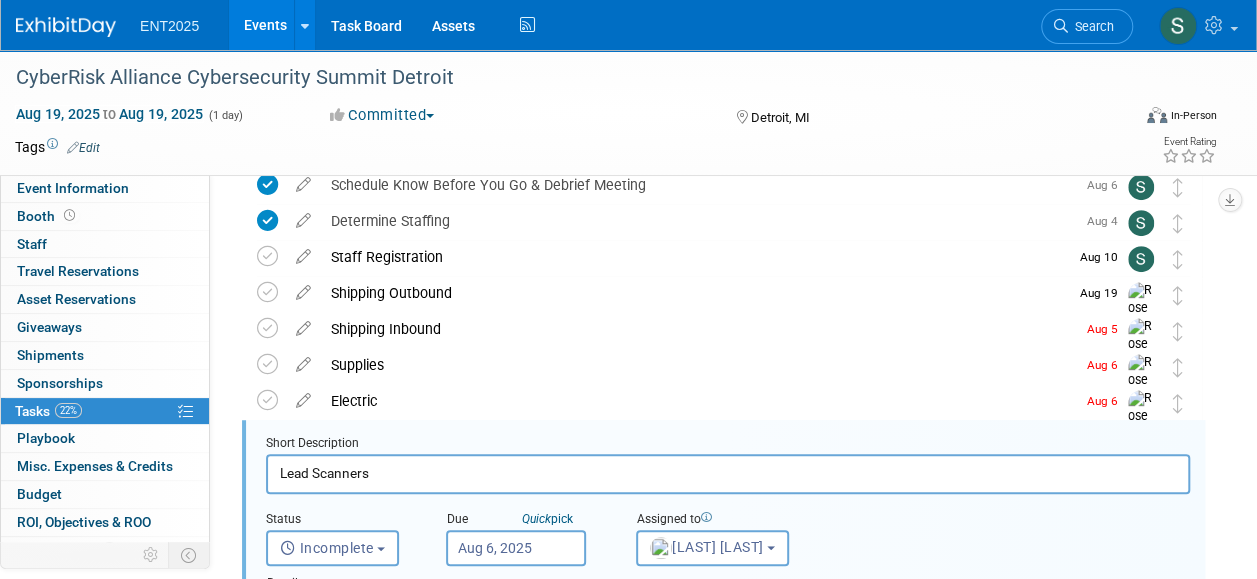 scroll, scrollTop: 434, scrollLeft: 0, axis: vertical 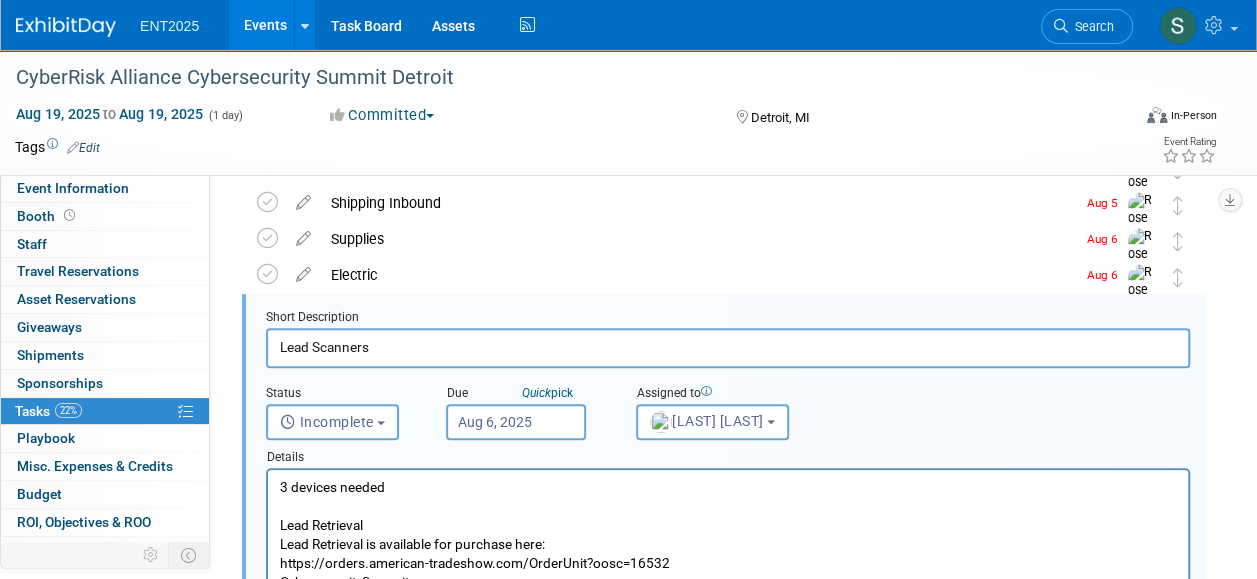 click on "[NUMBER] devices needed Lead Retrieval  Lead Retrieval is available for purchase here:  [URL]  [WEBSITE]  [PHONE] ext. [EXTENSION]  Confirm that you are seeing the correct event listed before placing your order. If you are  seeing an event listed from a different event, click “Sign Out” on the top right to update the  page with your current lead retrieval order.  Once the order is processed, a receipt is sent to you with a note that you will receive lead  retrieval portal info [NUMBER]-[NUMBER] days before the event.  You will receive two emails from [EMAIL].  1st email is the username to sign into the portal with instructions  2nd email is password.  Exhibitor will log into the portal to retrieve the activation codes" at bounding box center [728, 630] 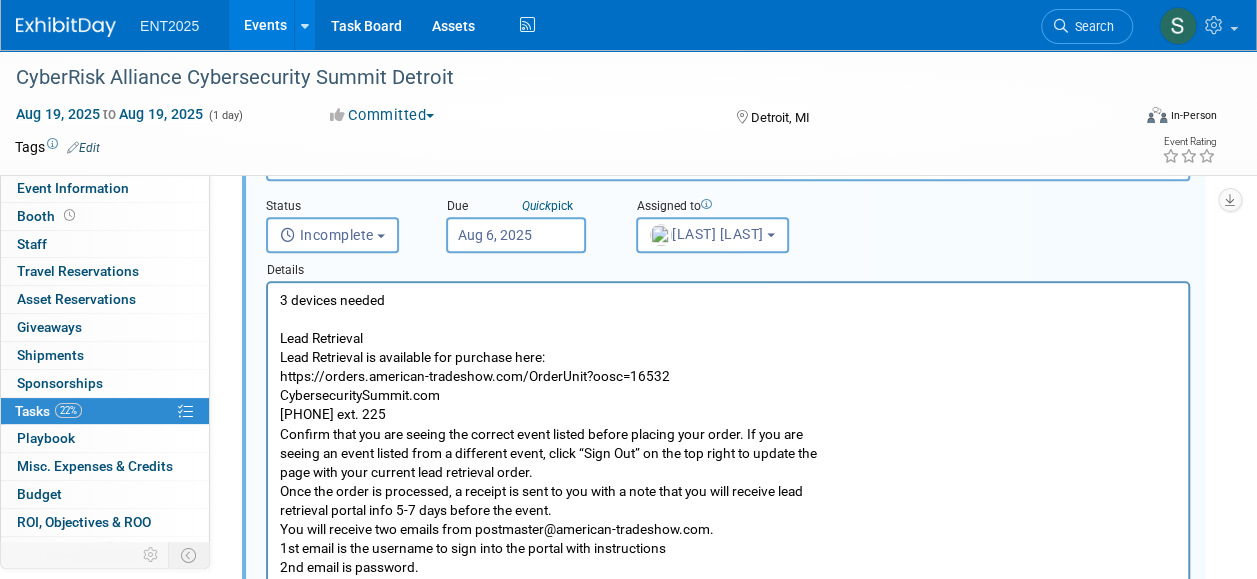 scroll, scrollTop: 607, scrollLeft: 0, axis: vertical 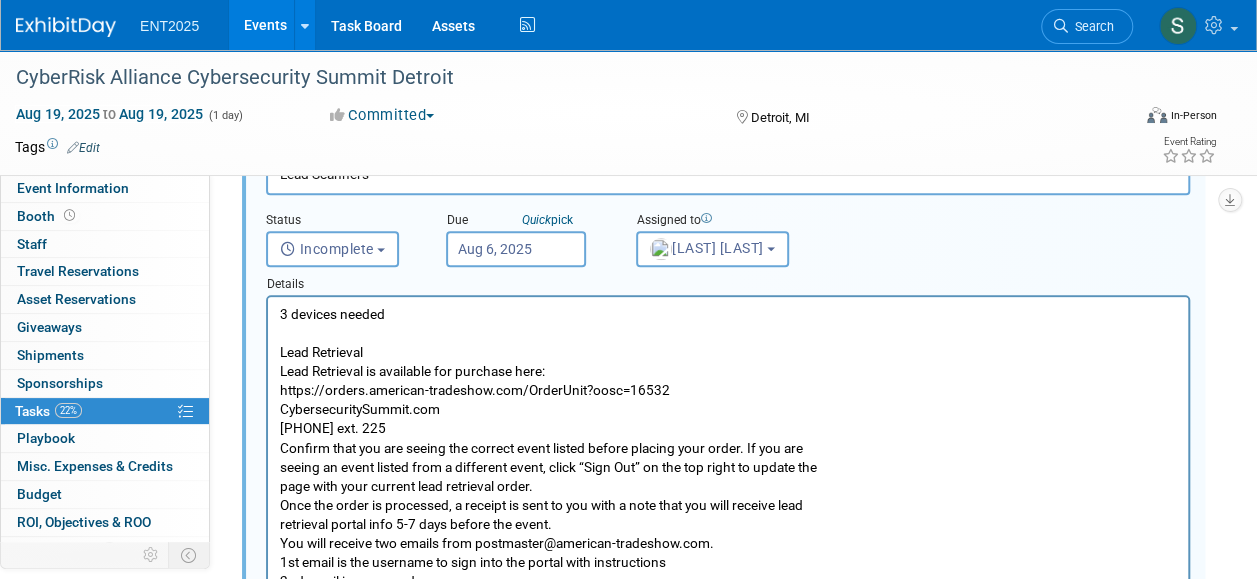 click on "[NUMBER] devices needed Lead Retrieval Lead Retrieval is available for purchase here:  [URL]  [WEBSITE]  [PHONE] ext. [EXTENSION]  Confirm that you are seeing the correct event listed before placing your order. If you are  seeing an event listed from a different event, click “Sign Out” on the top right to update the  page with your current lead retrieval order.  Once the order is processed, a receipt is sent to you with a note that you will receive lead  retrieval portal info [NUMBER]-[NUMBER] days before the event.  You will receive two emails from [EMAIL].  1st email is the username to sign into the portal with instructions  2nd email is password.  Exhibitor will log into the portal to retrieve the activation codes" at bounding box center [728, 457] 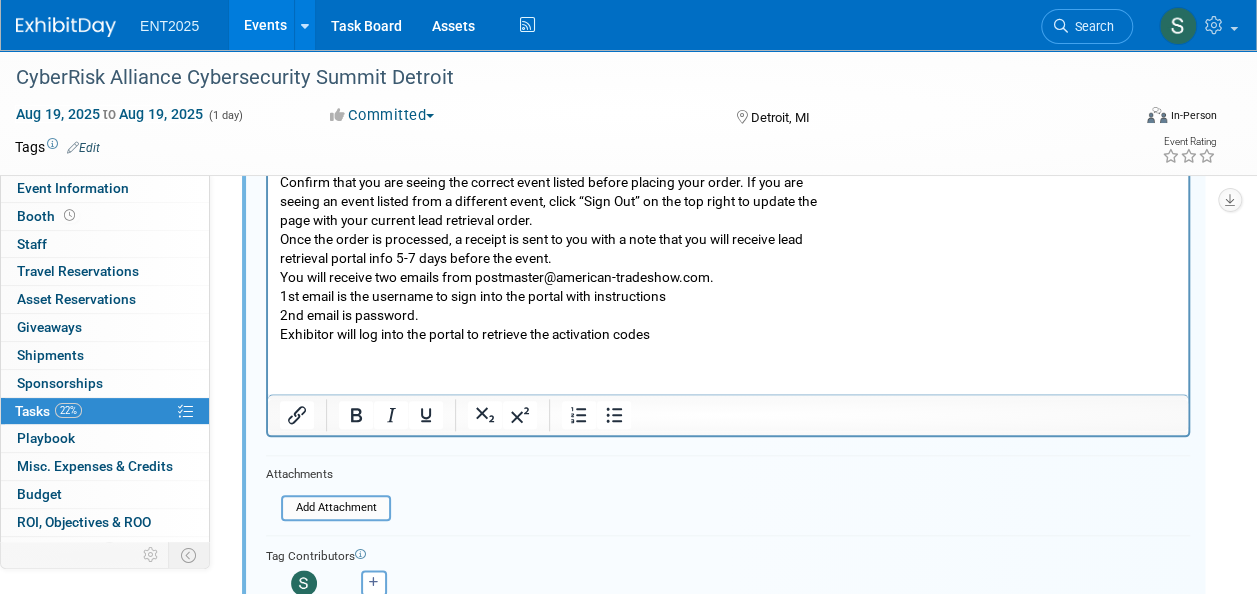 scroll, scrollTop: 932, scrollLeft: 0, axis: vertical 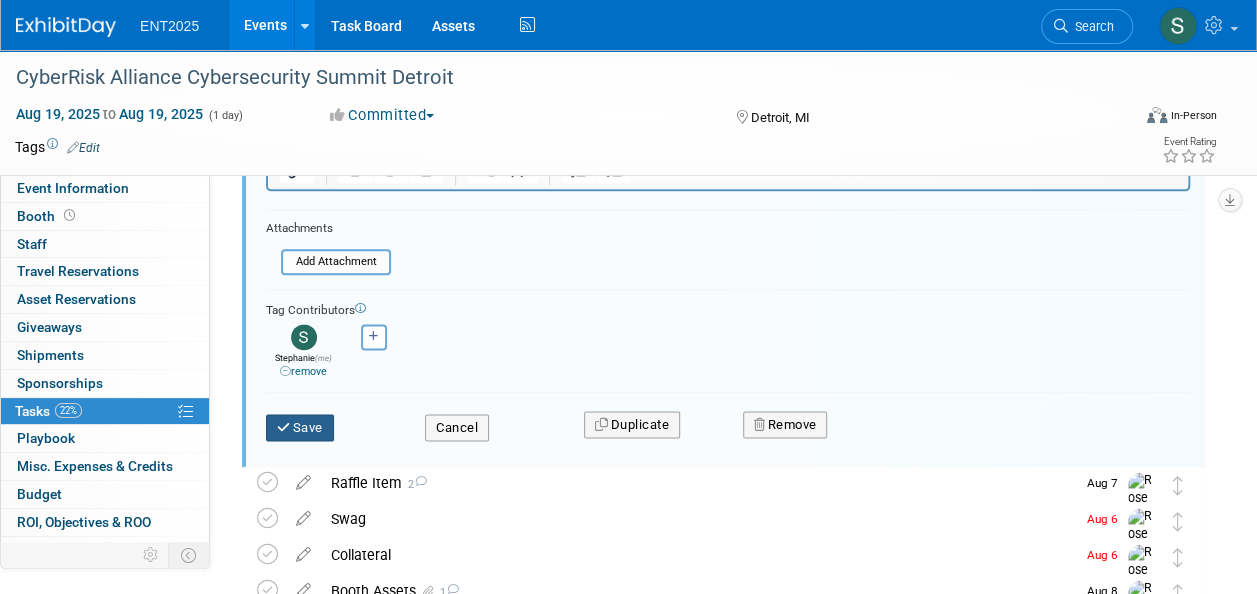 click on "Save" at bounding box center (300, 428) 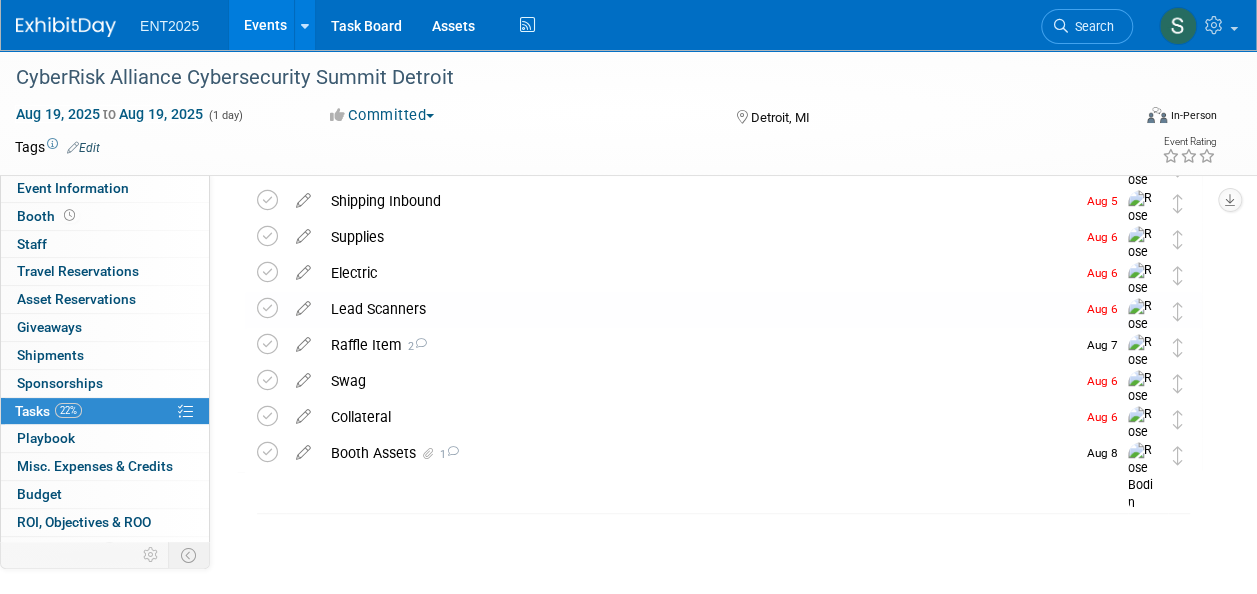 scroll, scrollTop: 435, scrollLeft: 0, axis: vertical 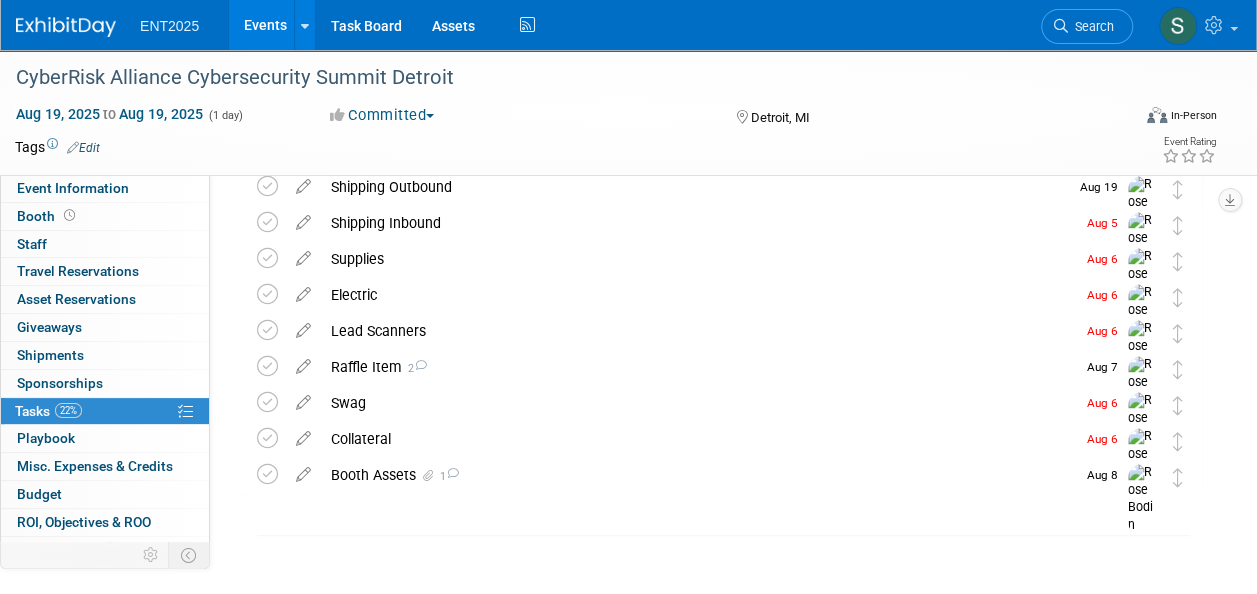 click on "Raffle Item
2" at bounding box center (698, 367) 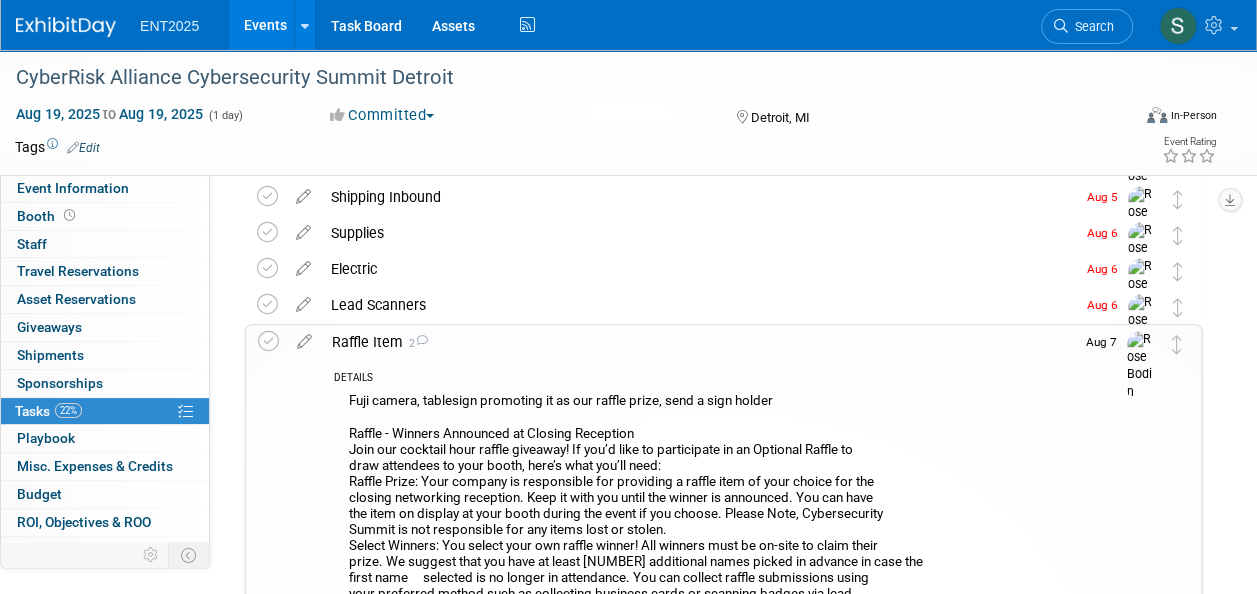 scroll, scrollTop: 418, scrollLeft: 0, axis: vertical 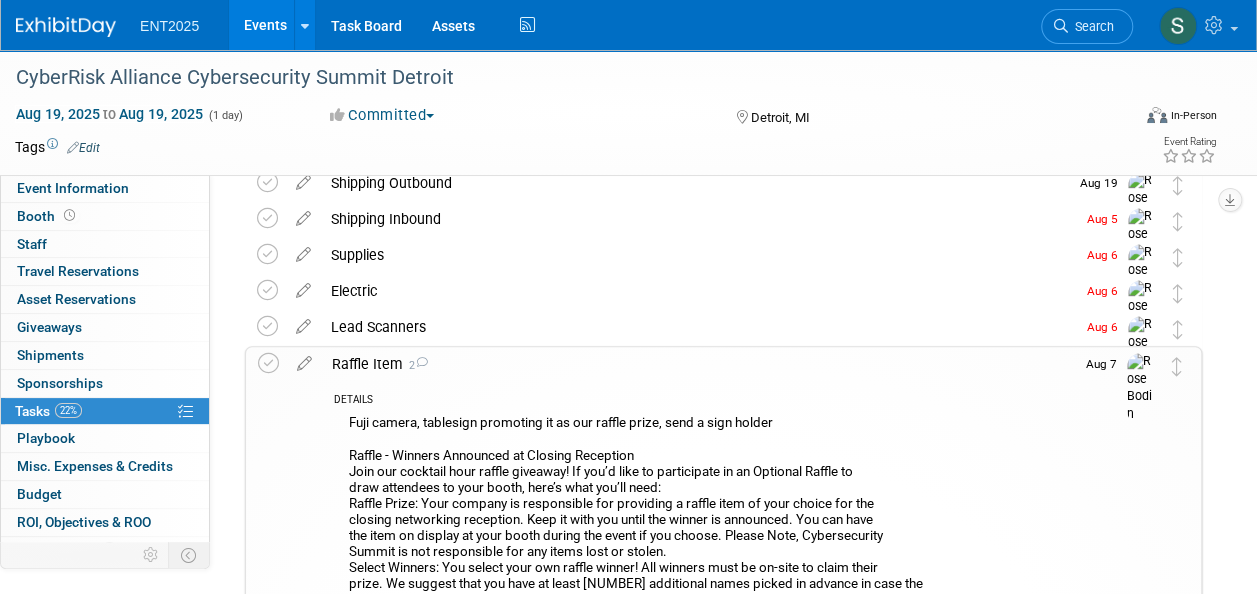click on "Raffle Item
2" at bounding box center (698, 364) 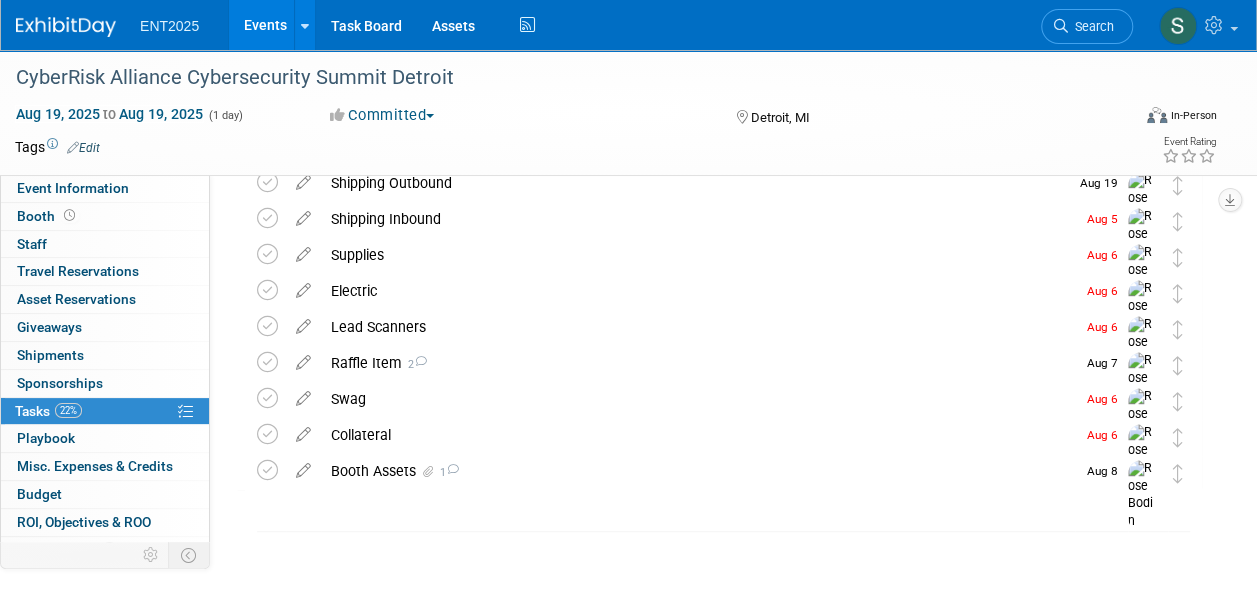 click on "Lead Scanners" at bounding box center [698, 327] 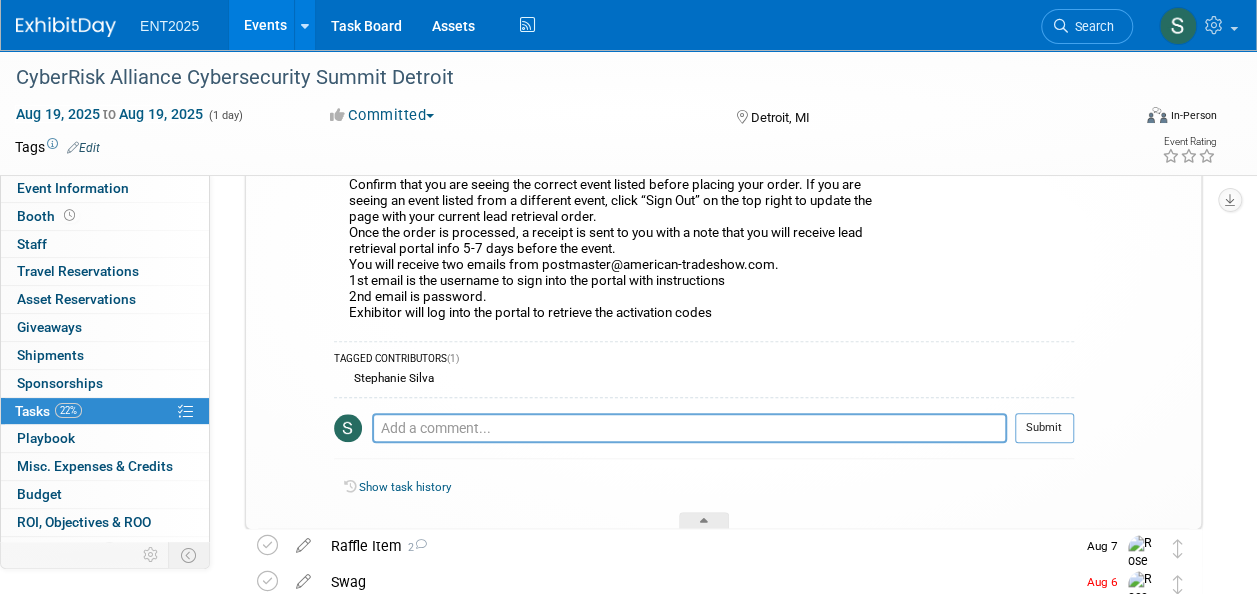 scroll, scrollTop: 735, scrollLeft: 0, axis: vertical 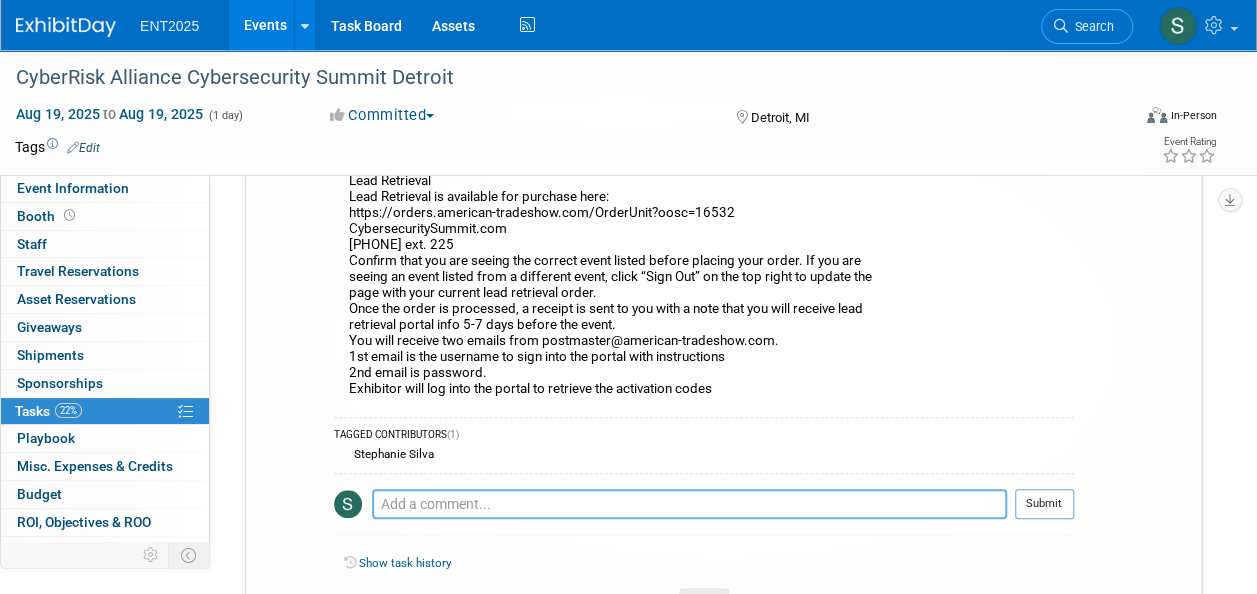 click at bounding box center (689, 504) 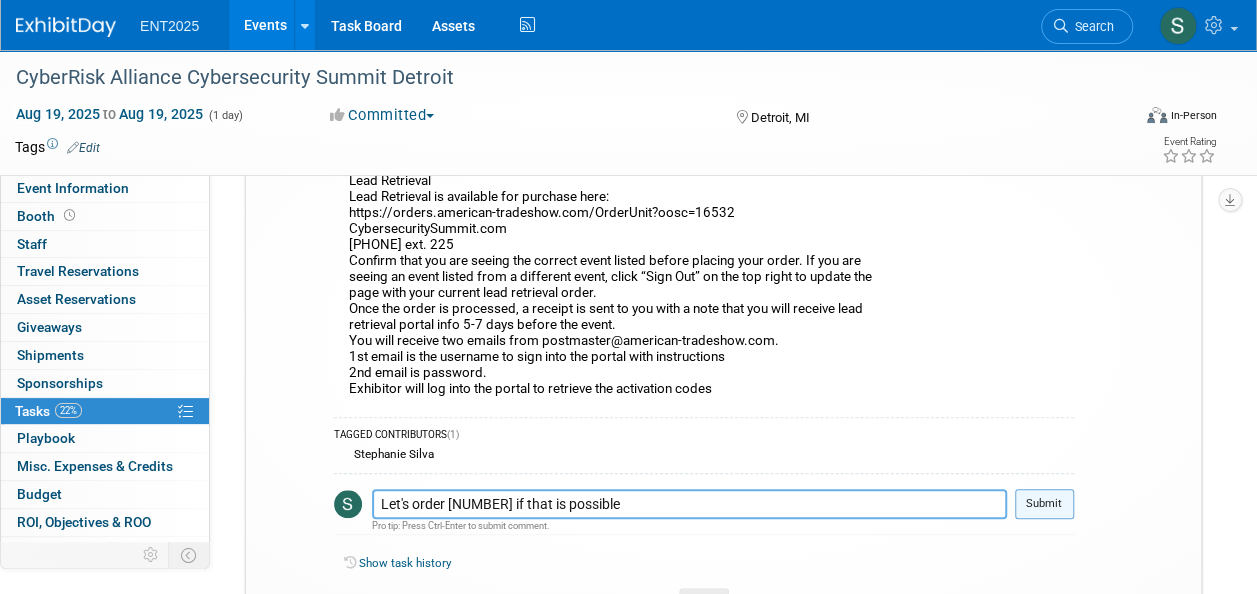 type on "Let's order [NUMBER] if that is possible" 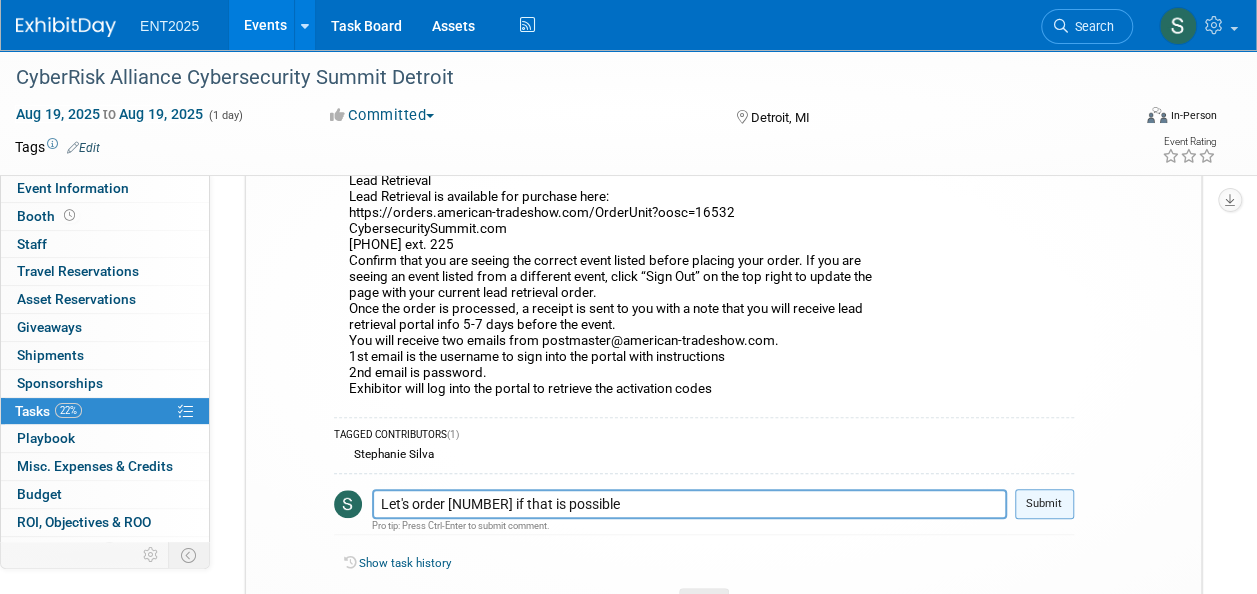 click on "Submit" at bounding box center (1044, 504) 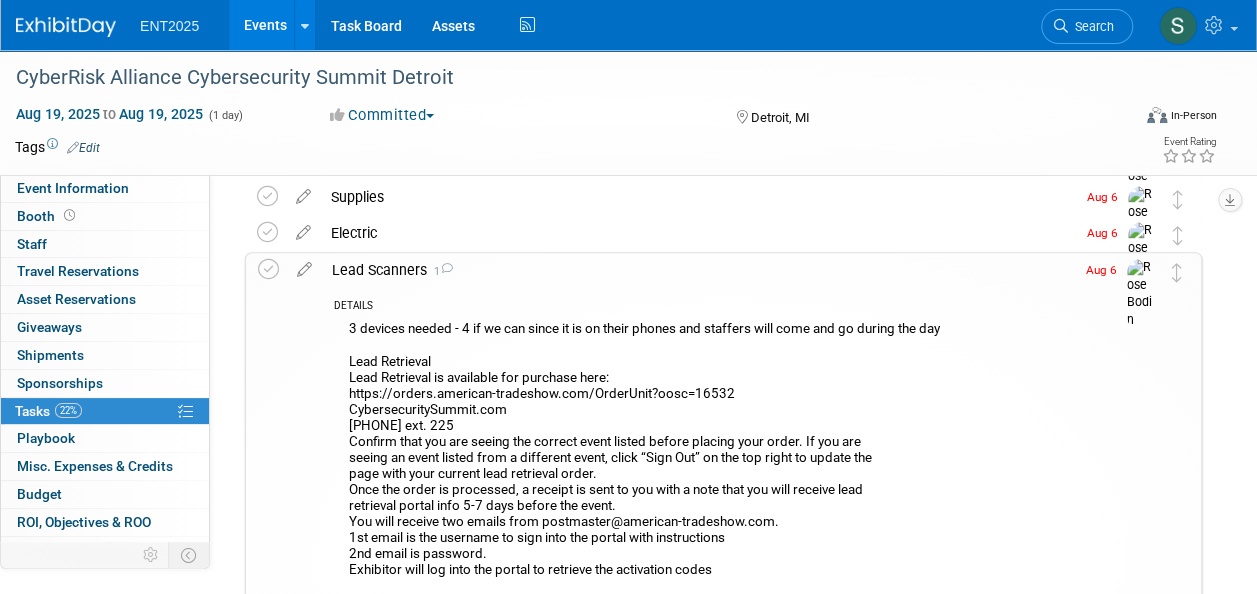 scroll, scrollTop: 448, scrollLeft: 0, axis: vertical 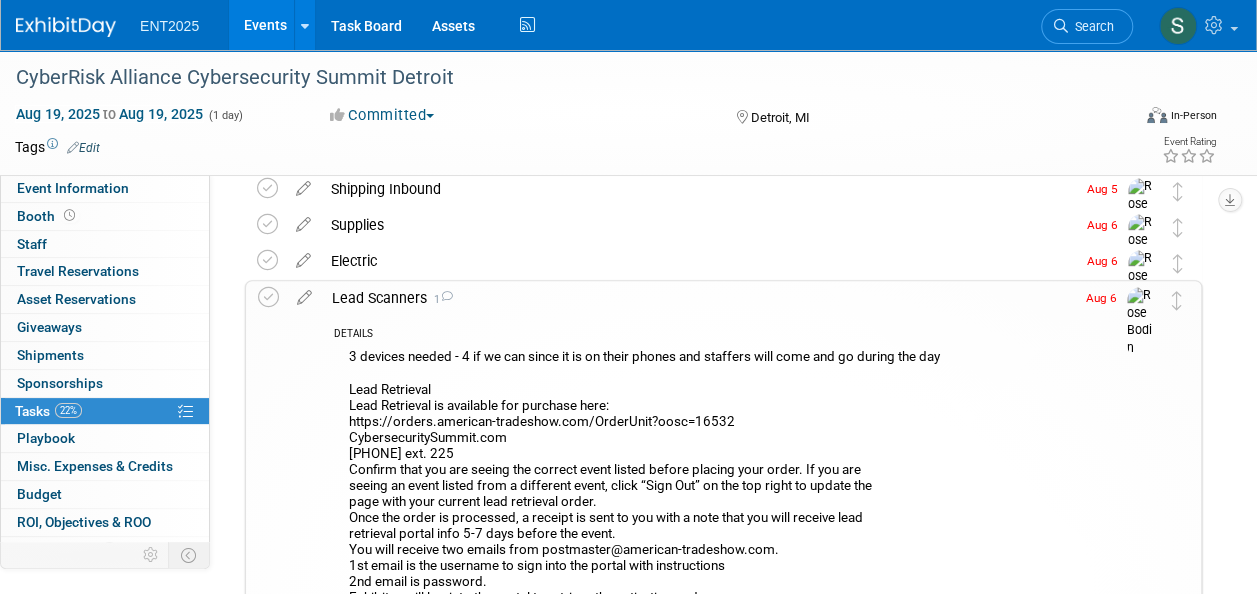 click on "Lead Scanners
1" at bounding box center (698, 298) 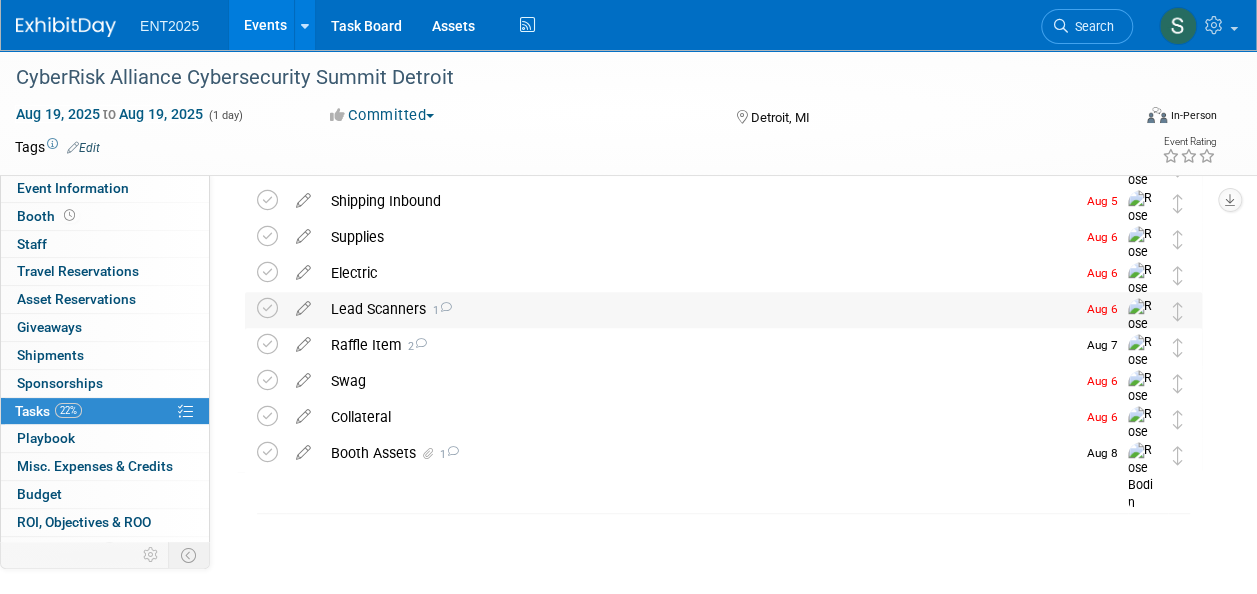 scroll, scrollTop: 435, scrollLeft: 0, axis: vertical 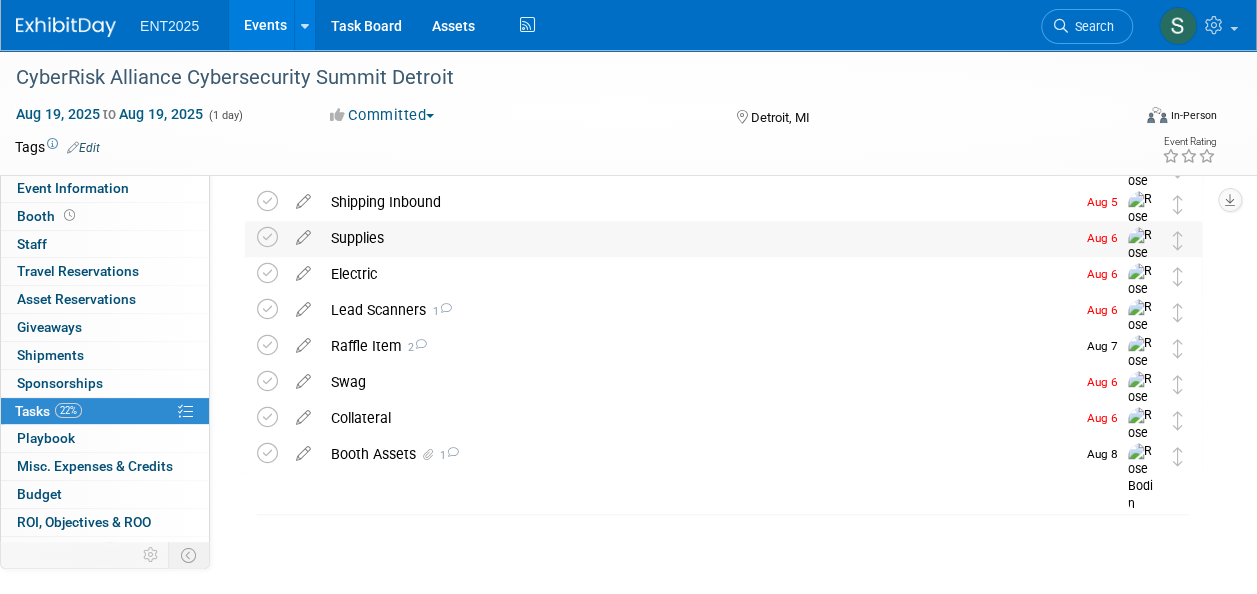 click on "Supplies" at bounding box center [698, 238] 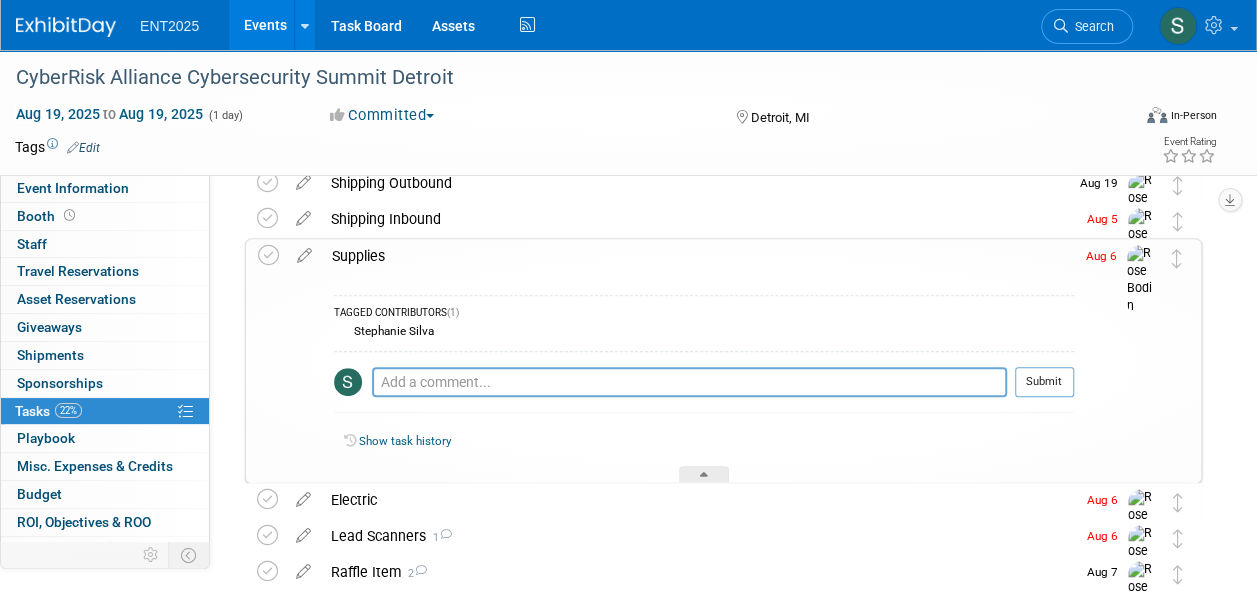 scroll, scrollTop: 409, scrollLeft: 0, axis: vertical 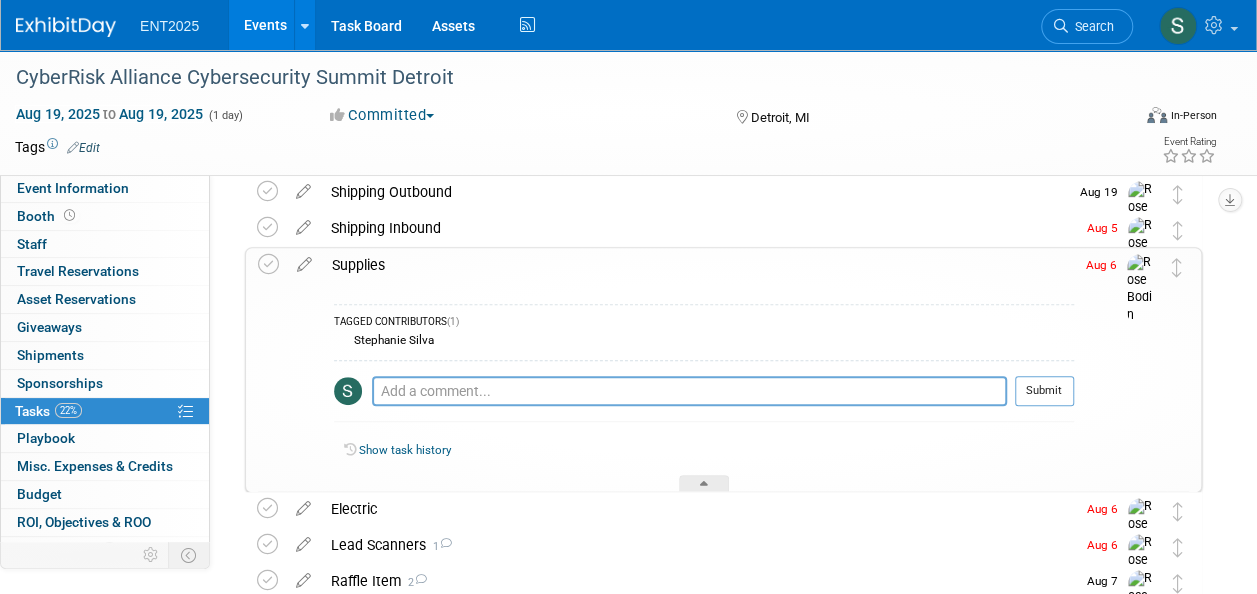 click on "Supplies" at bounding box center (698, 265) 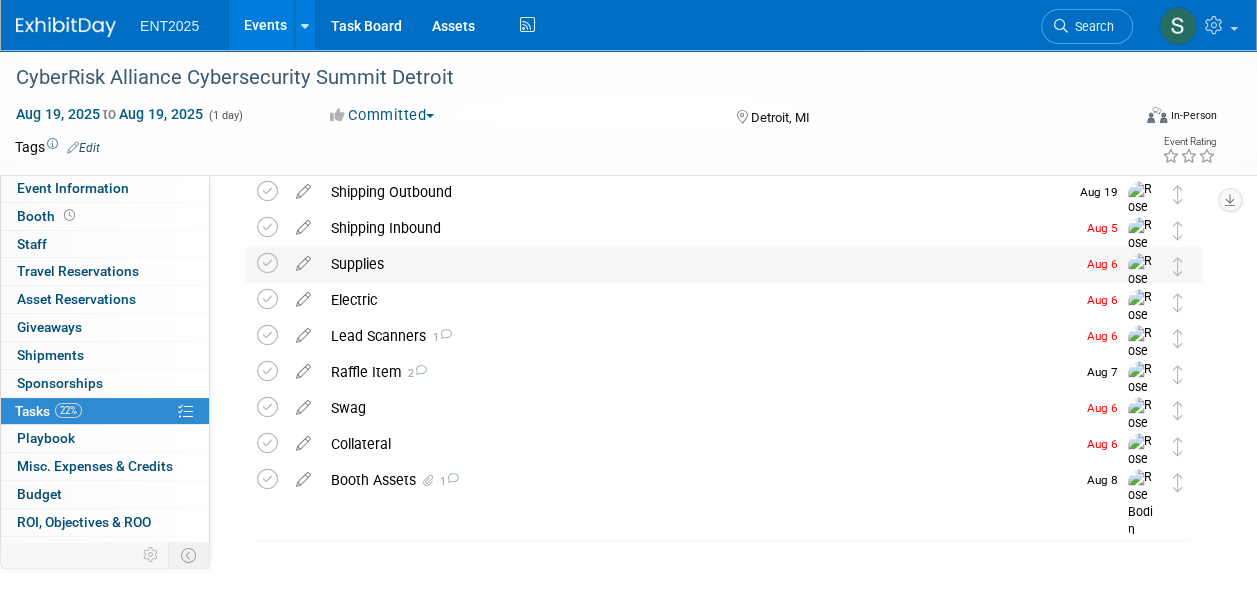 click on "Supplies" at bounding box center (698, 264) 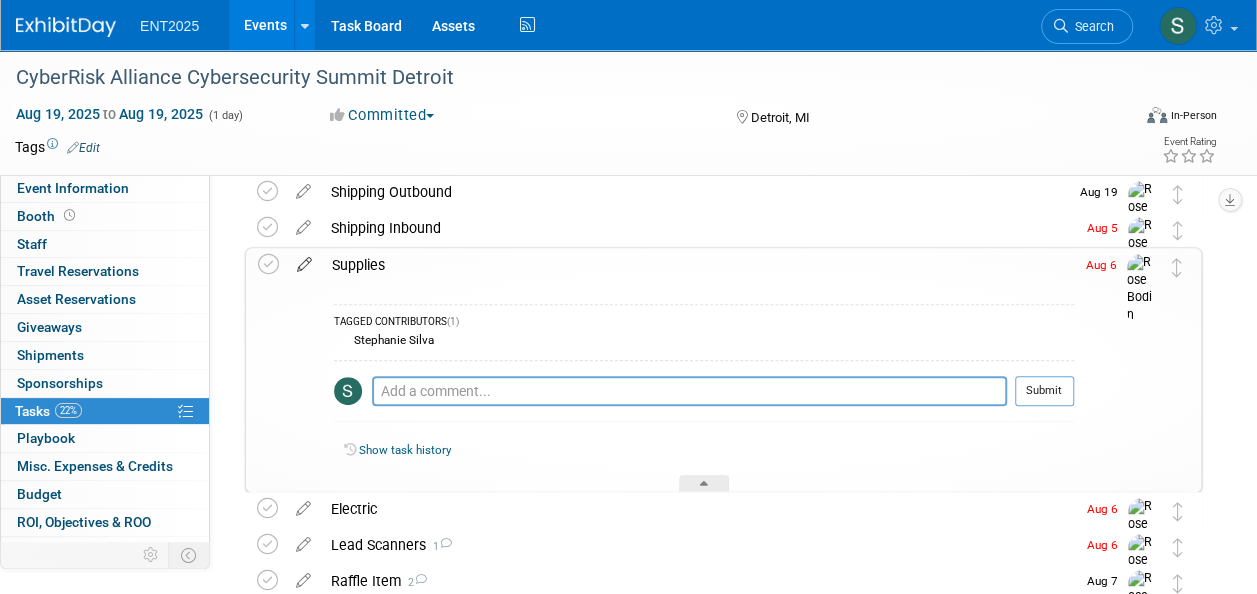 click at bounding box center (304, 260) 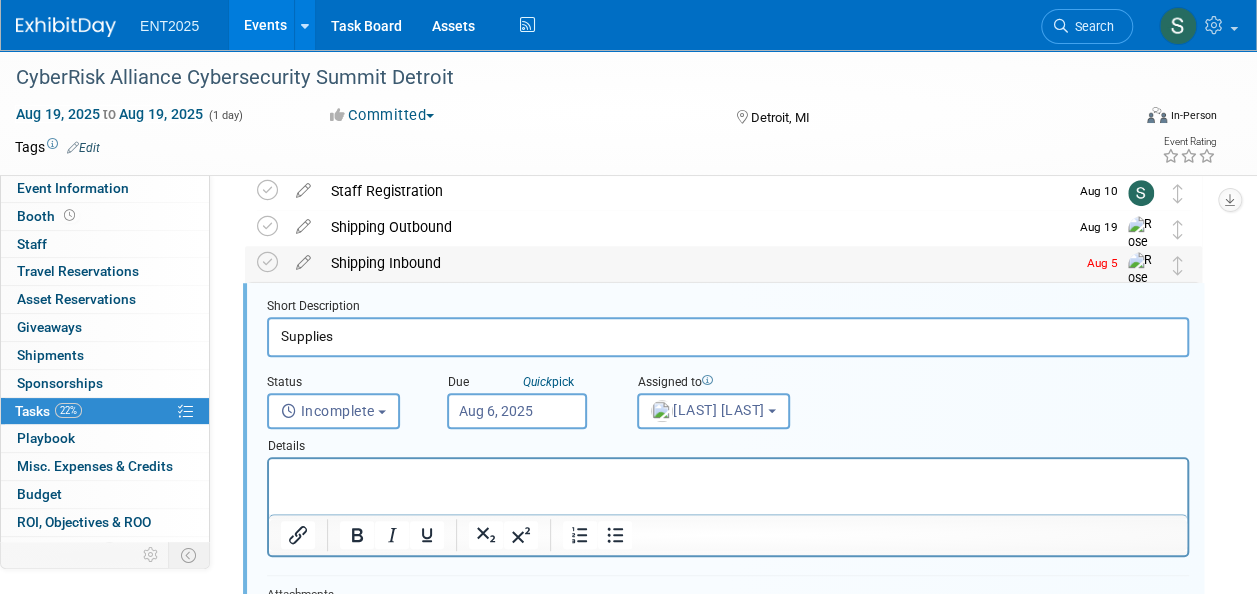 scroll, scrollTop: 363, scrollLeft: 0, axis: vertical 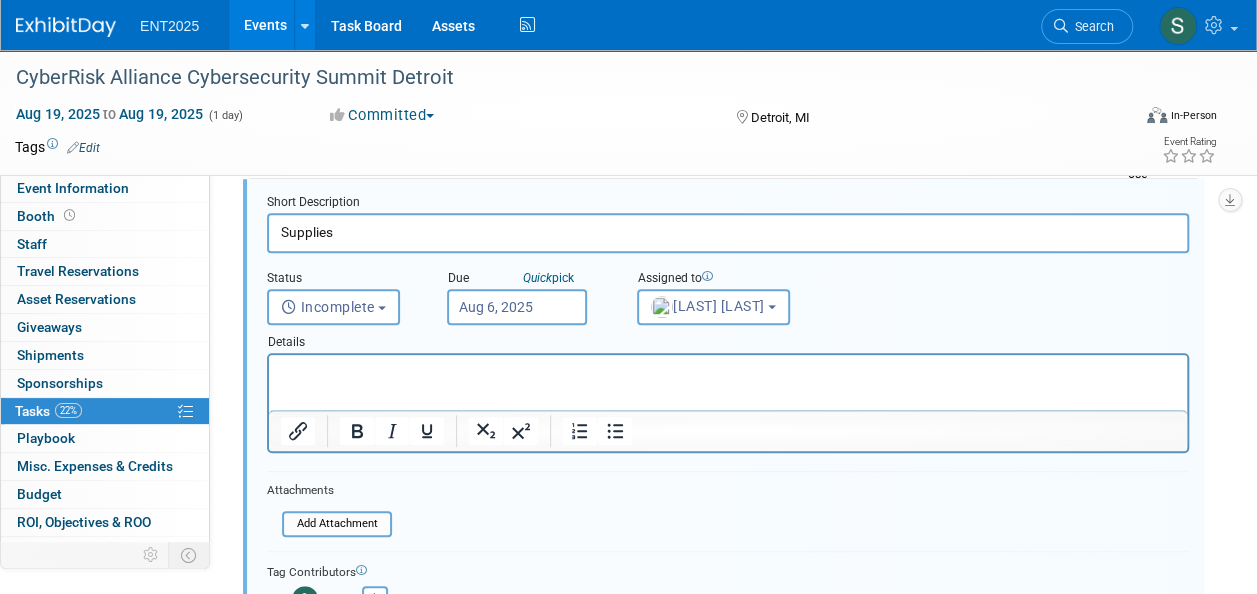 click at bounding box center (728, 372) 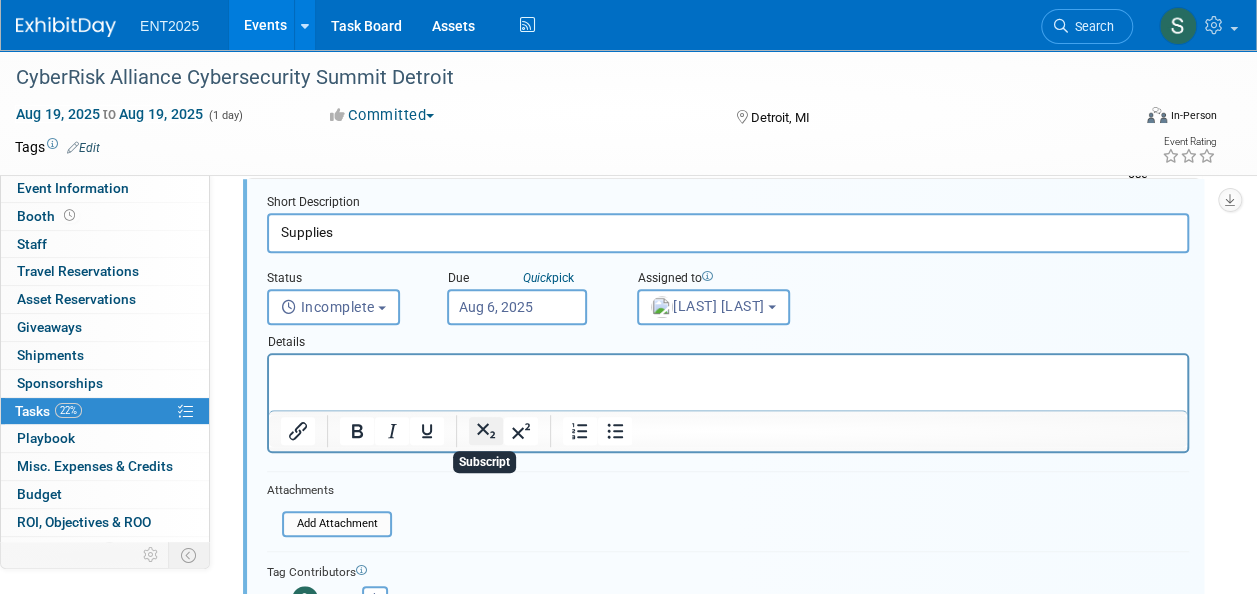 type 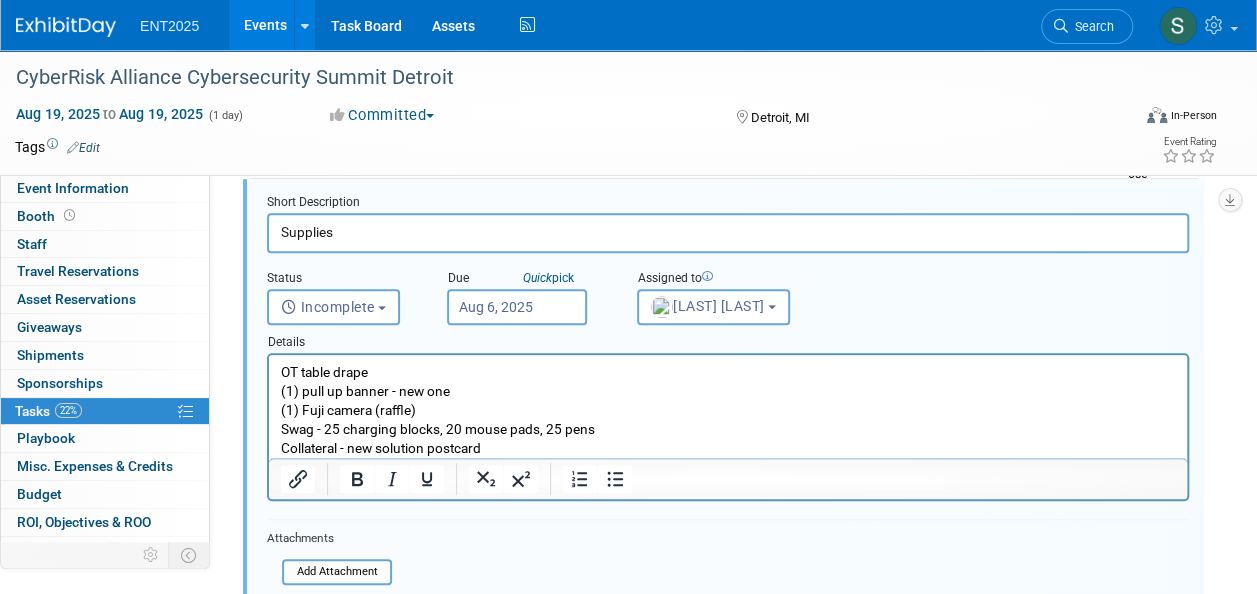 click on "Collateral - new solution postcard" at bounding box center [728, 448] 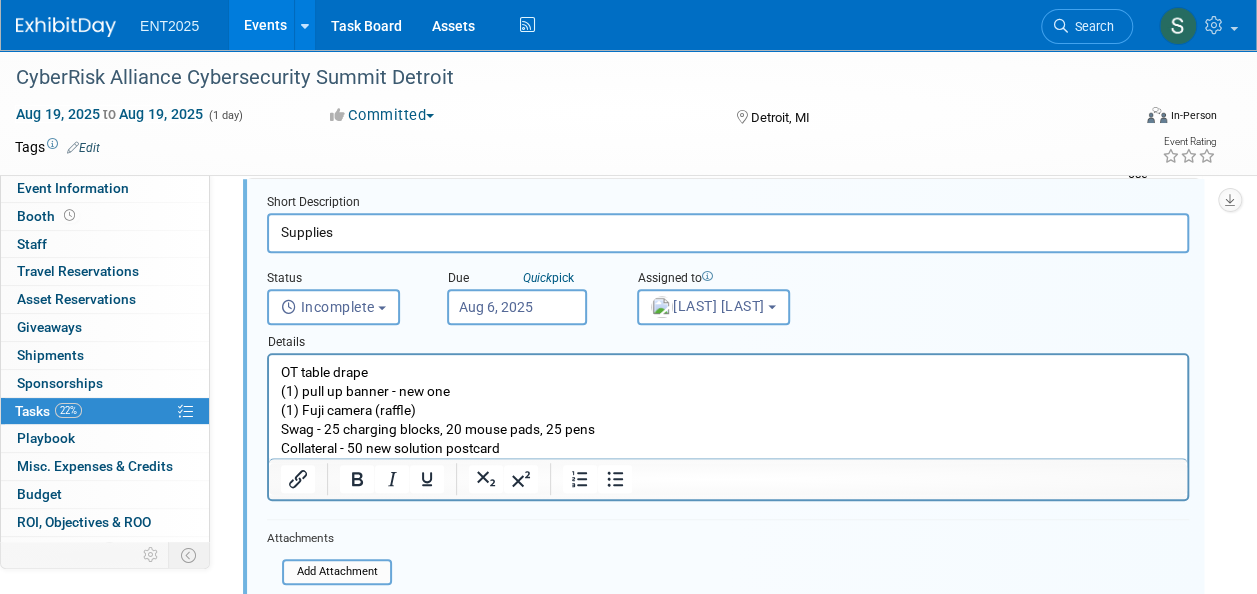 click on "Collateral - 50 new solution postcard" at bounding box center (728, 448) 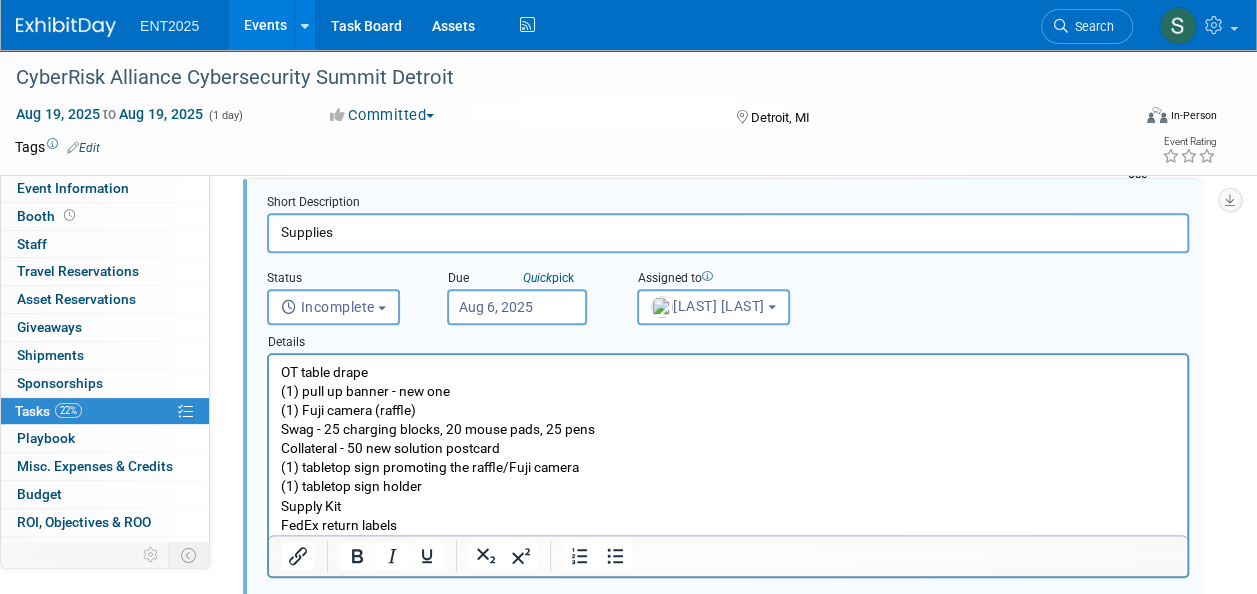 click on "FedEx return labels" at bounding box center [728, 525] 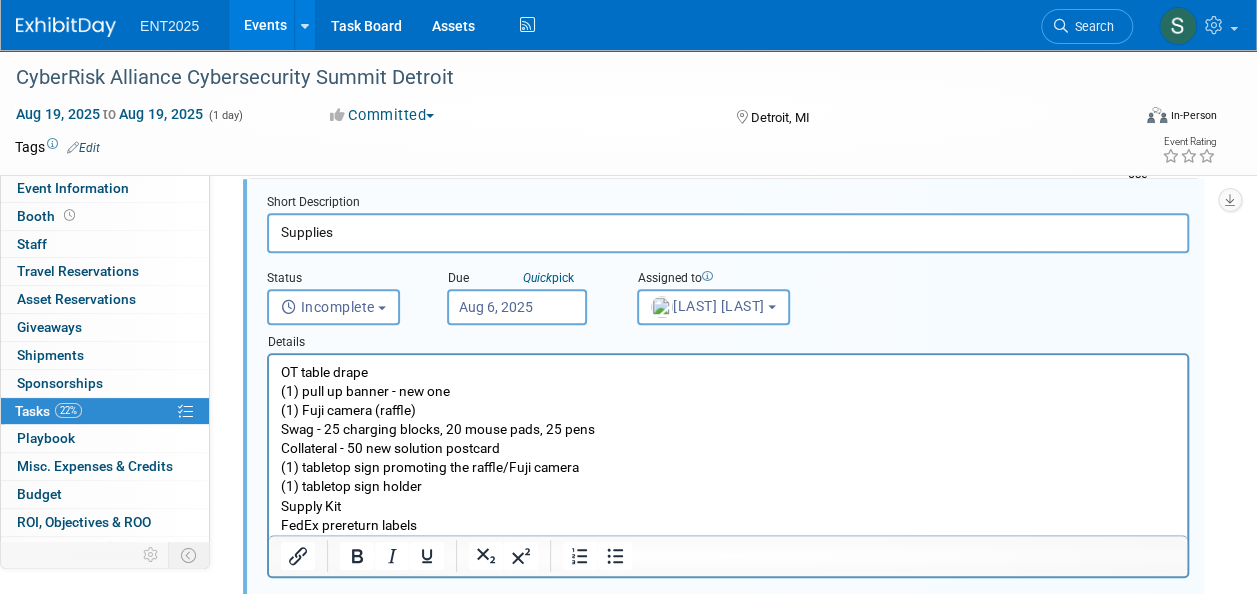 click on "FedEx prereturn labels" at bounding box center [728, 525] 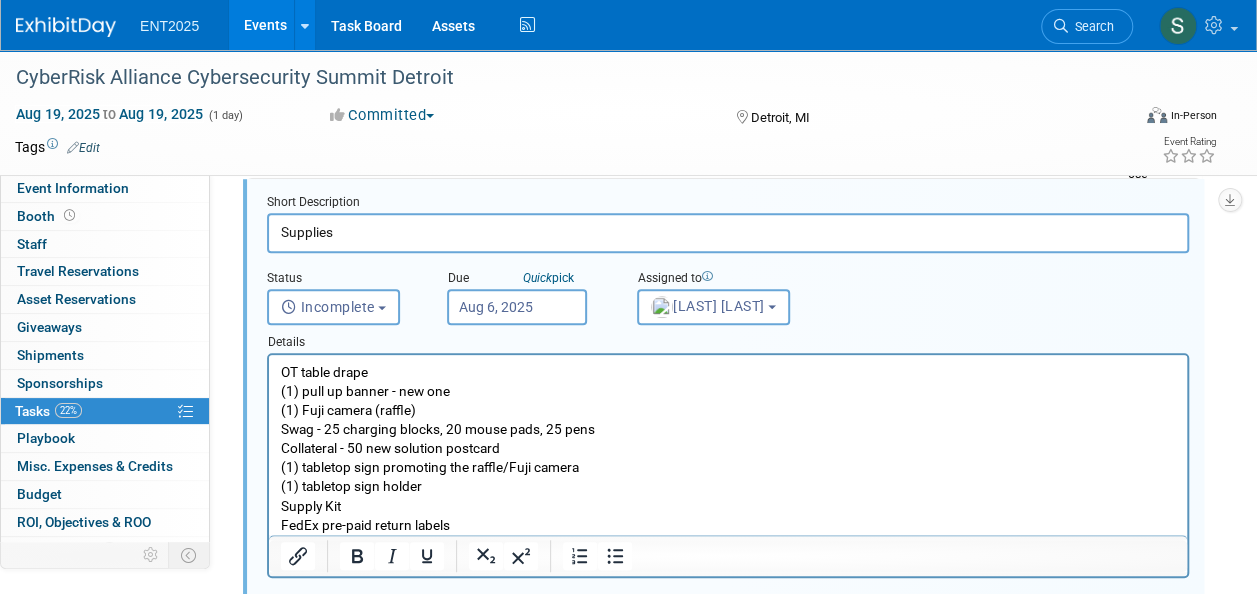 click on "(1) tabletop sign holder" at bounding box center [728, 486] 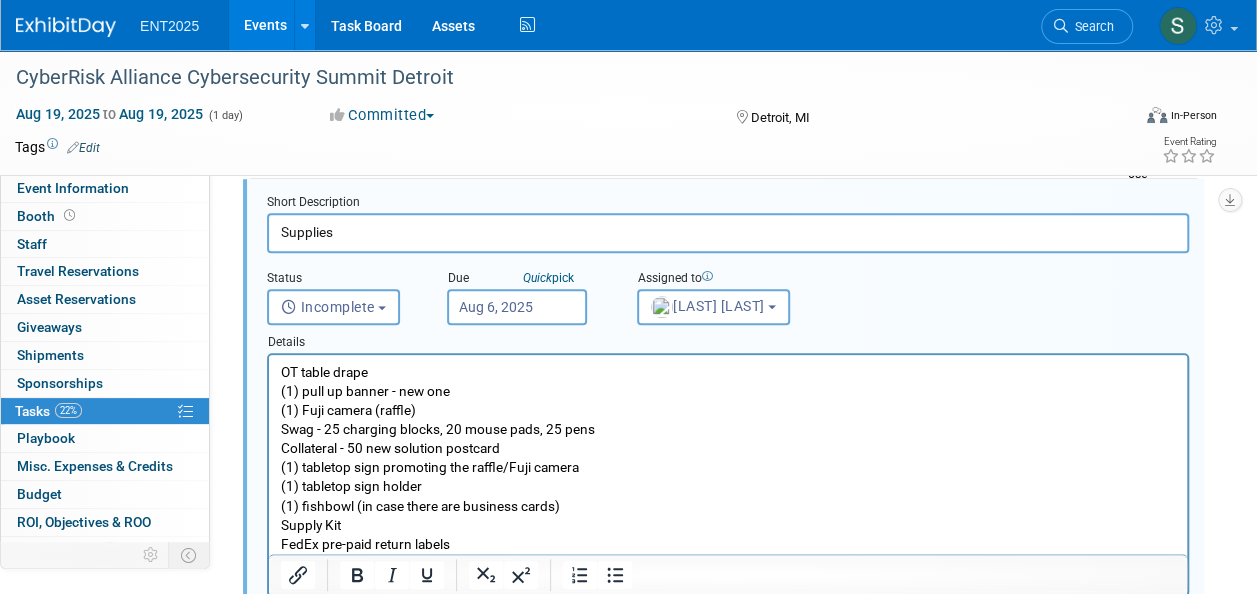 click on "(1) tabletop sign holder" at bounding box center (728, 486) 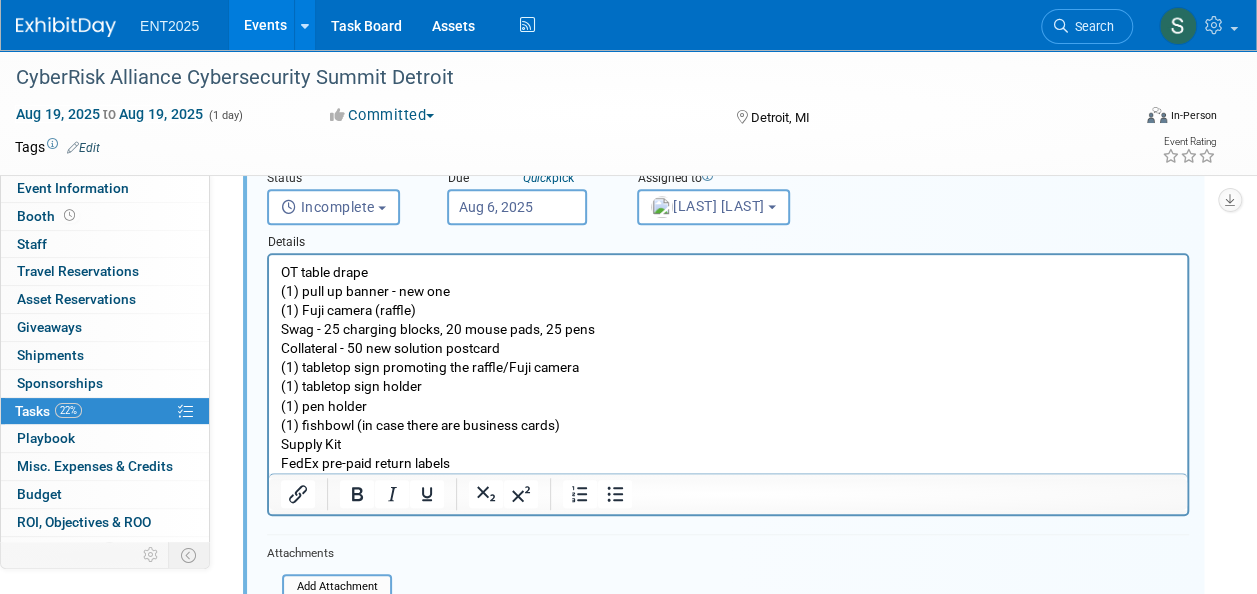 scroll, scrollTop: 582, scrollLeft: 0, axis: vertical 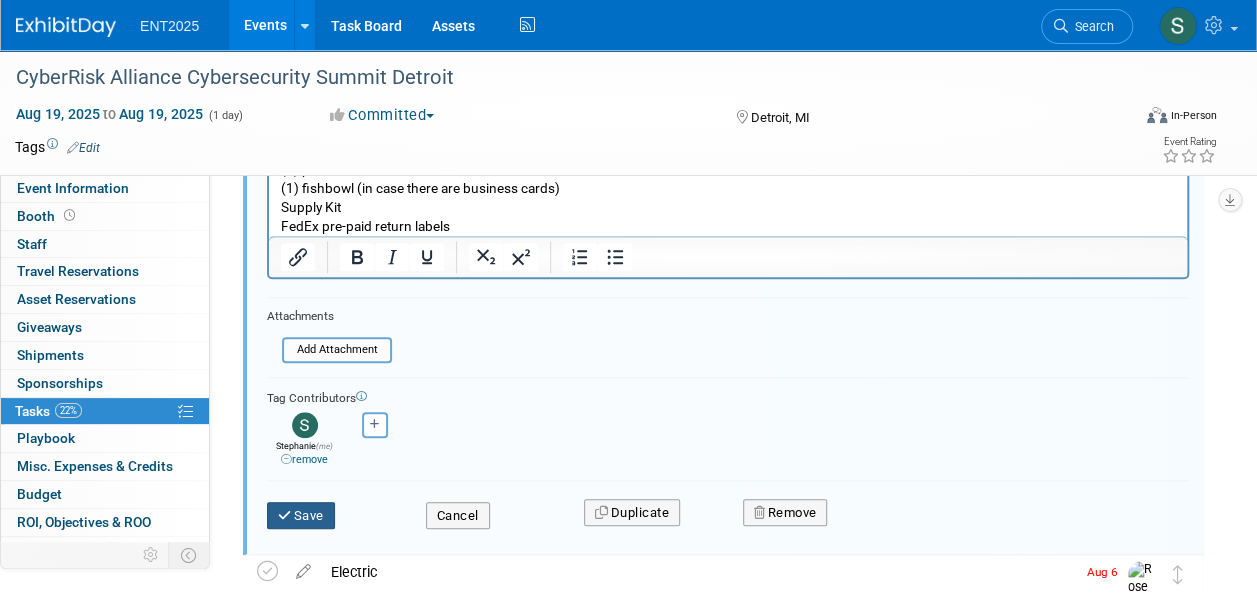 click on "Save" at bounding box center [301, 516] 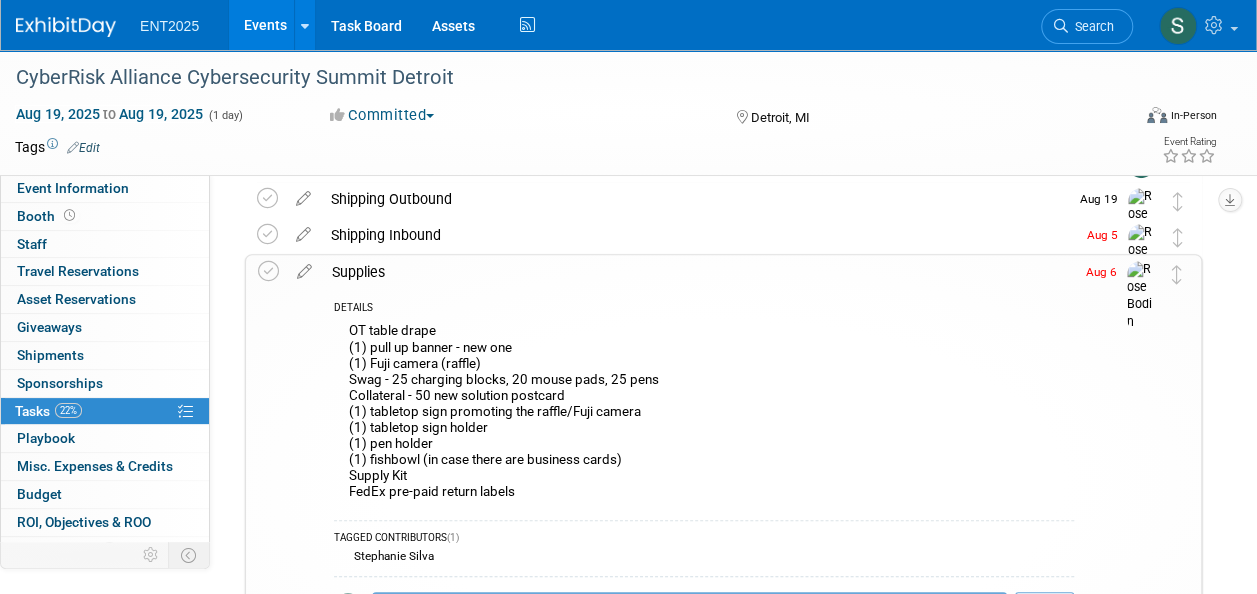 scroll, scrollTop: 404, scrollLeft: 0, axis: vertical 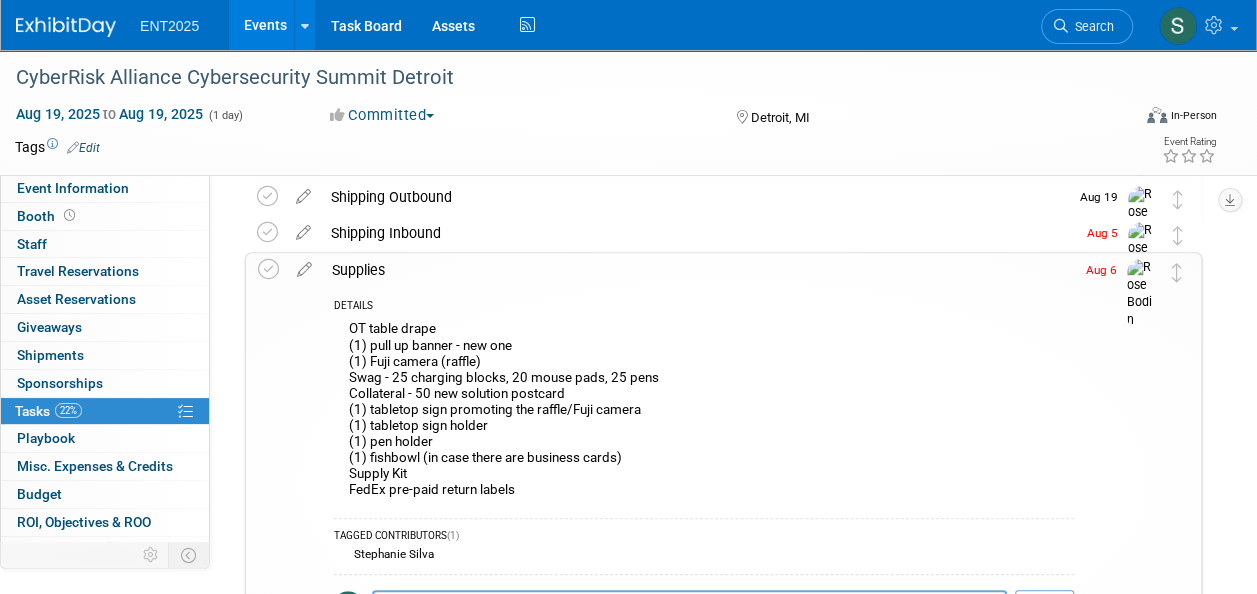 click on "Supplies" at bounding box center (698, 270) 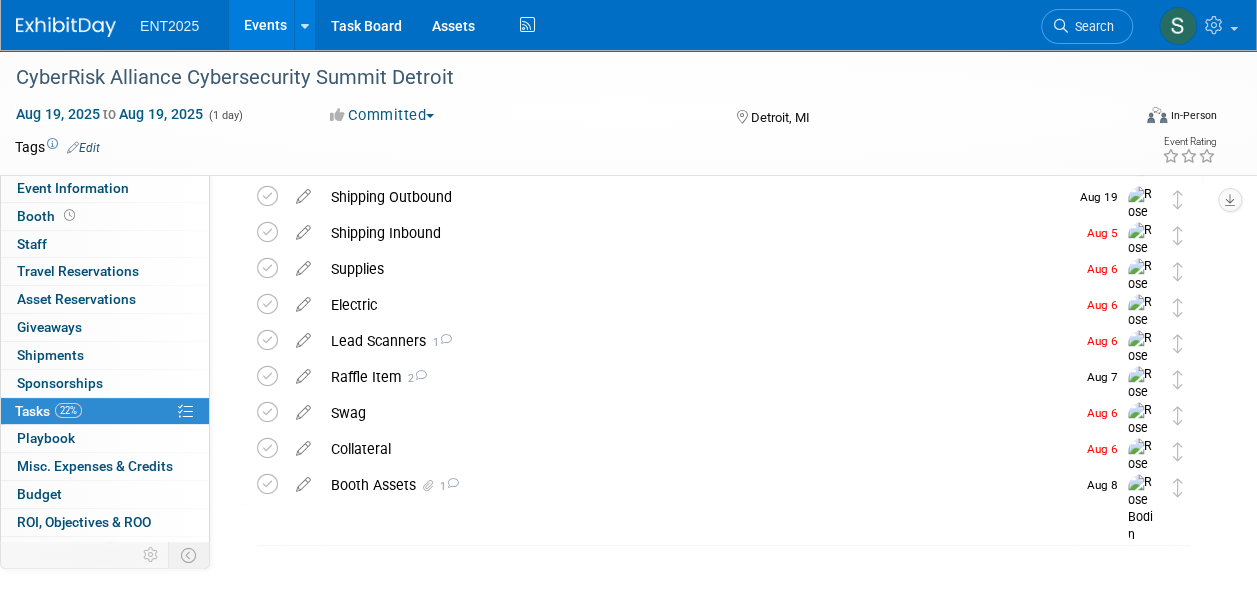 click on "Supplies" at bounding box center (698, 269) 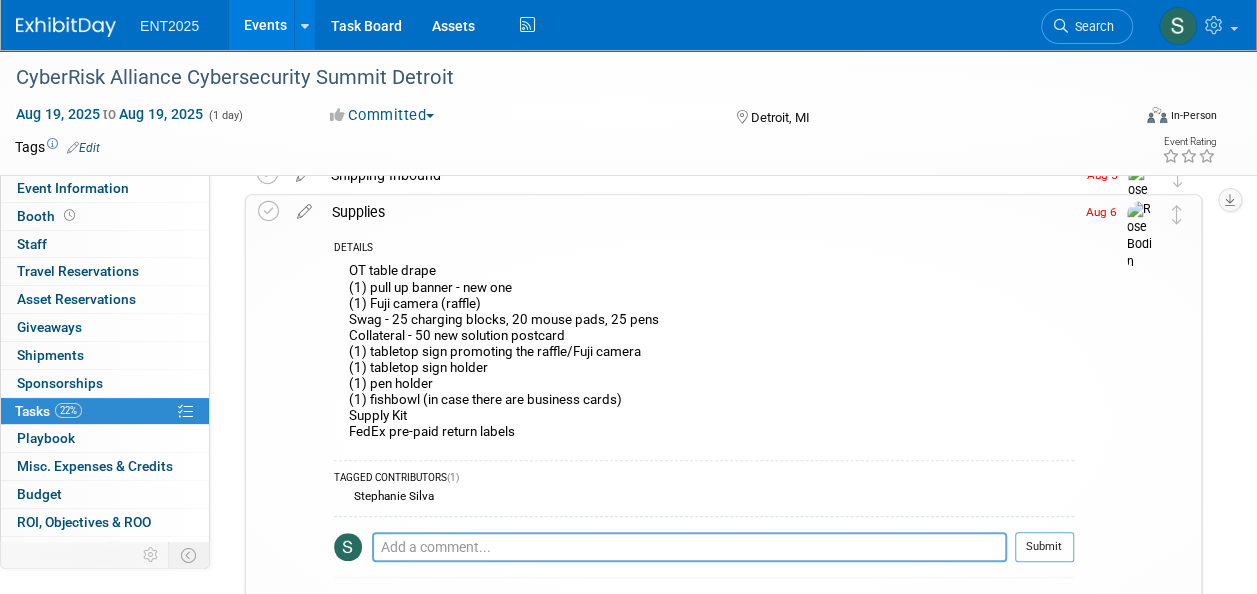 scroll, scrollTop: 473, scrollLeft: 0, axis: vertical 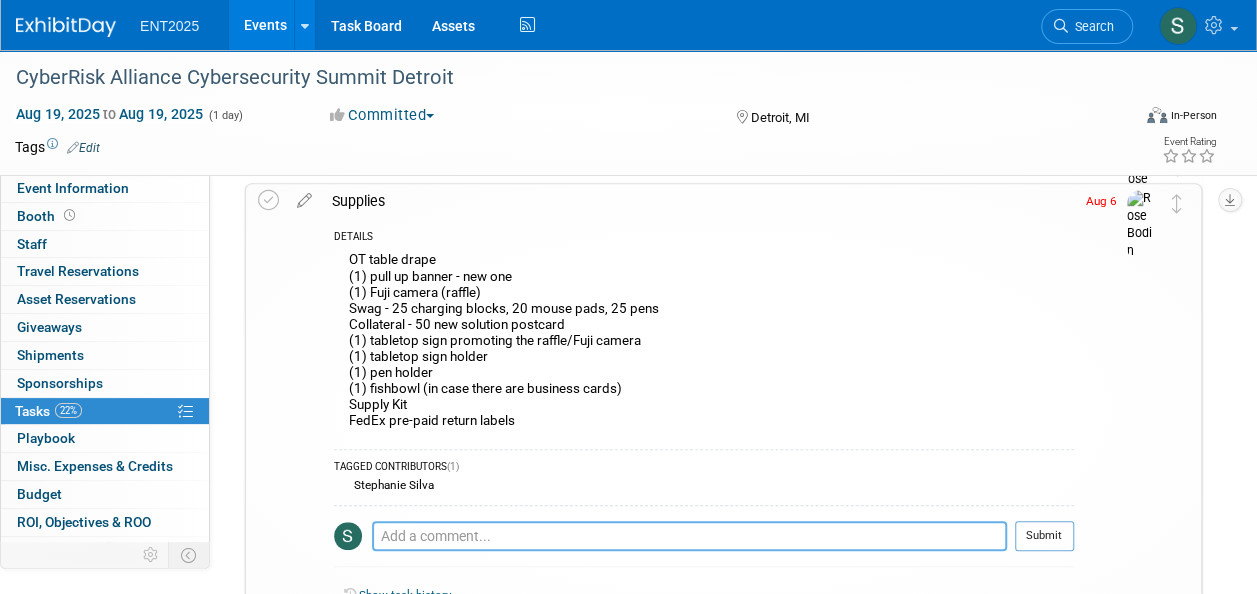 click at bounding box center [689, 536] 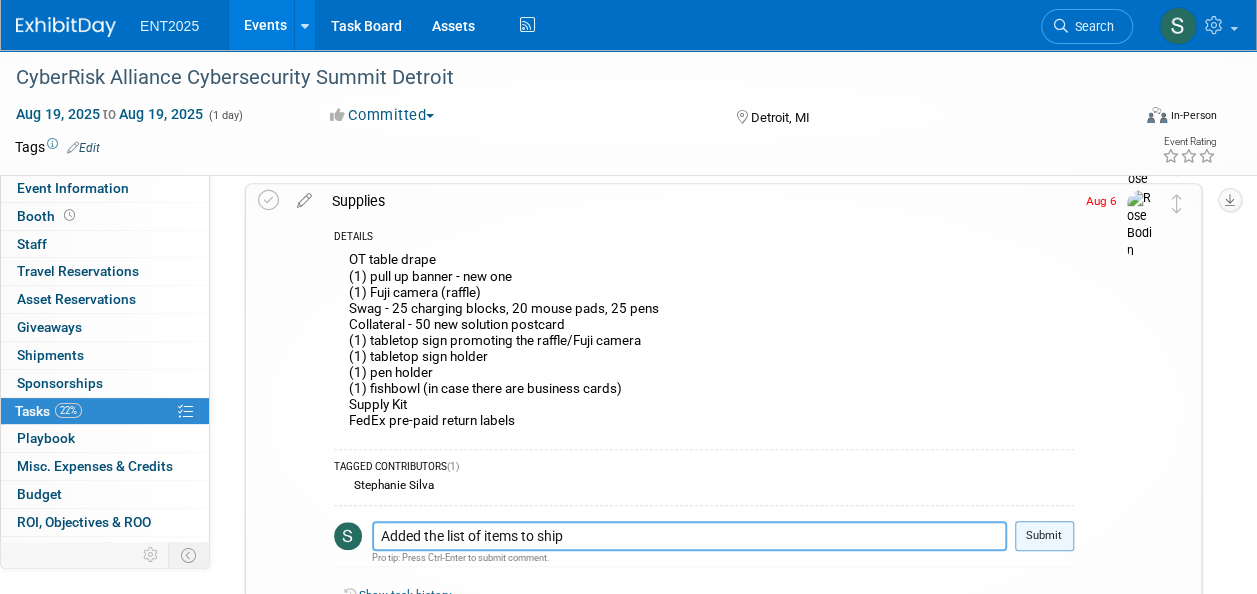 type on "Added the list of items to ship" 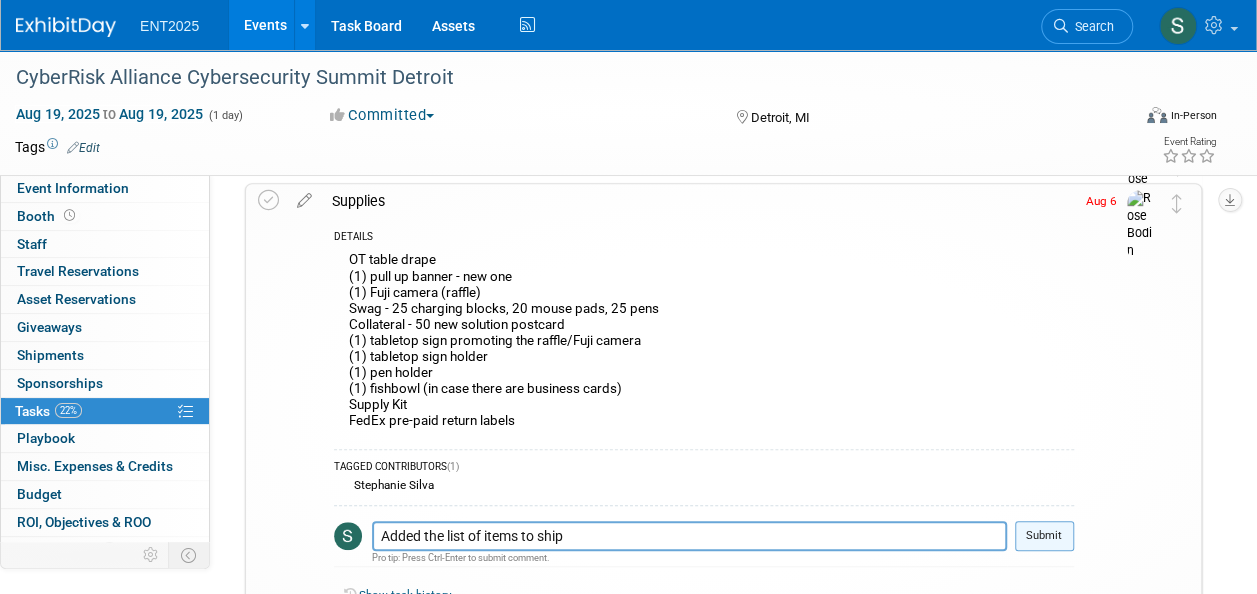click on "Submit" at bounding box center (1044, 536) 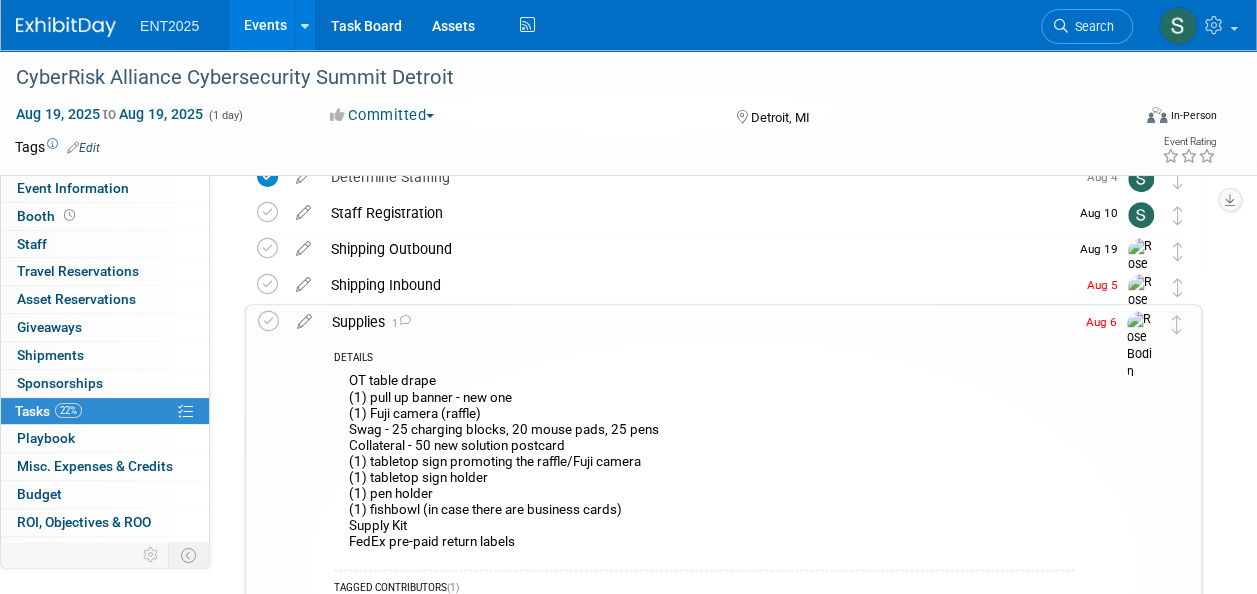 scroll, scrollTop: 334, scrollLeft: 0, axis: vertical 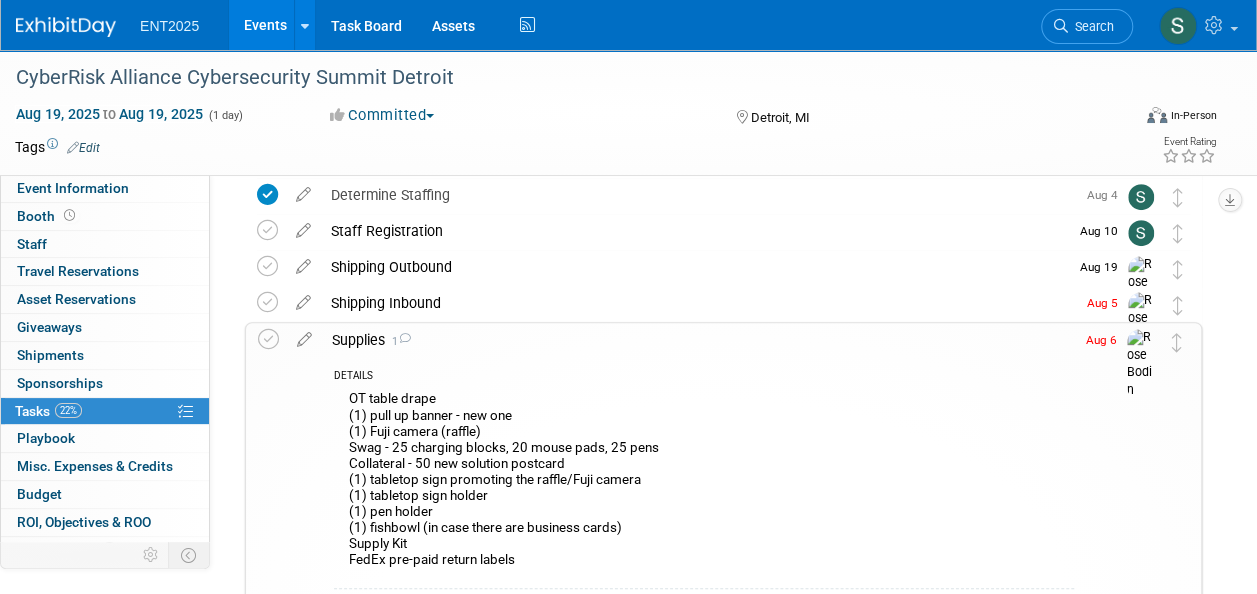 click on "Supplies
1" at bounding box center (698, 340) 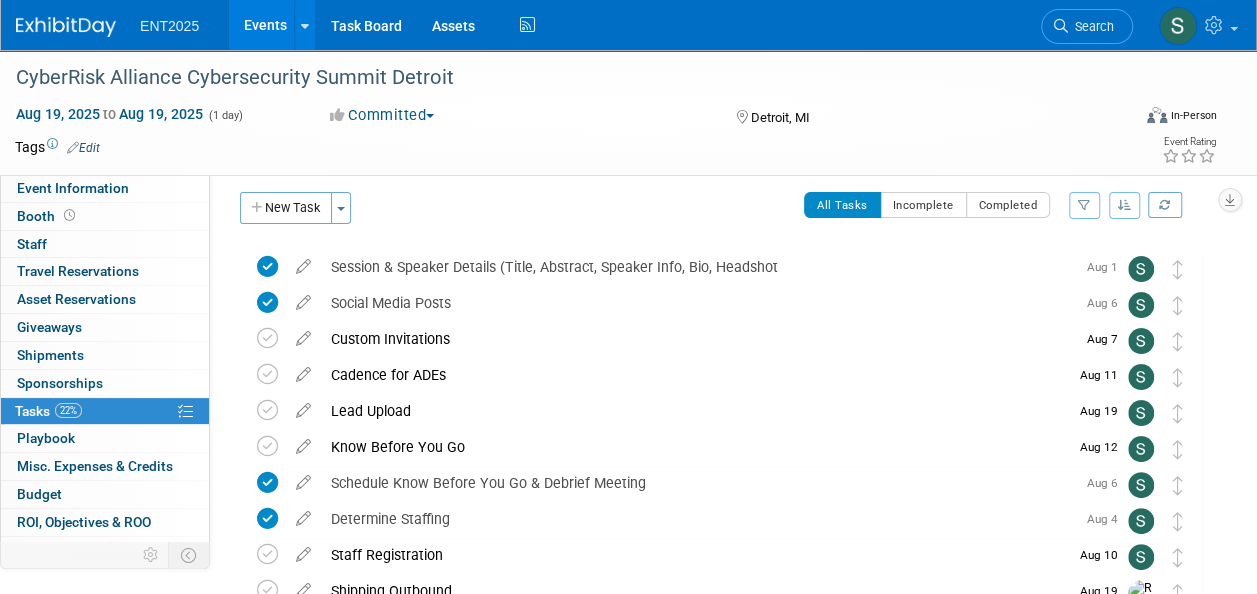 scroll, scrollTop: 0, scrollLeft: 0, axis: both 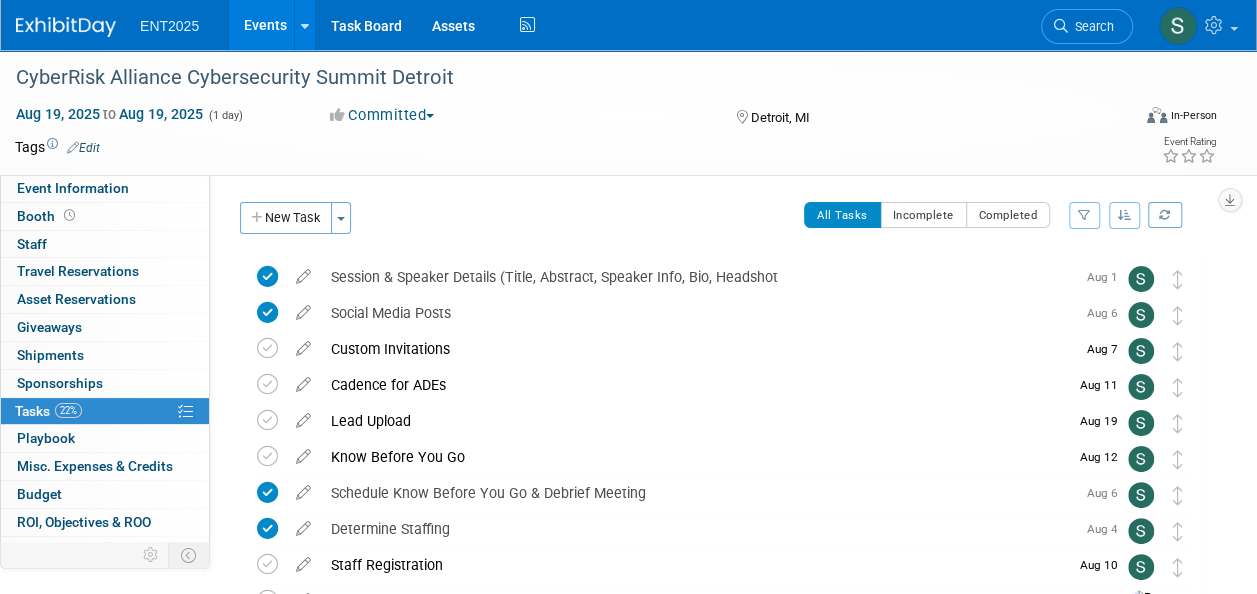 click at bounding box center [303, 344] 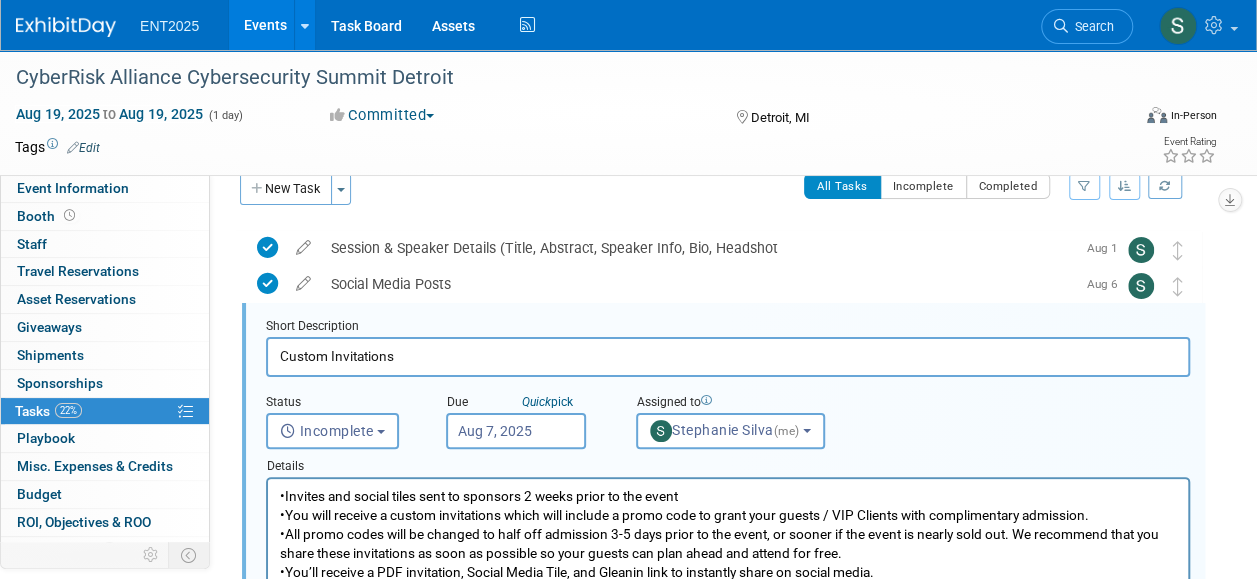 scroll, scrollTop: 38, scrollLeft: 0, axis: vertical 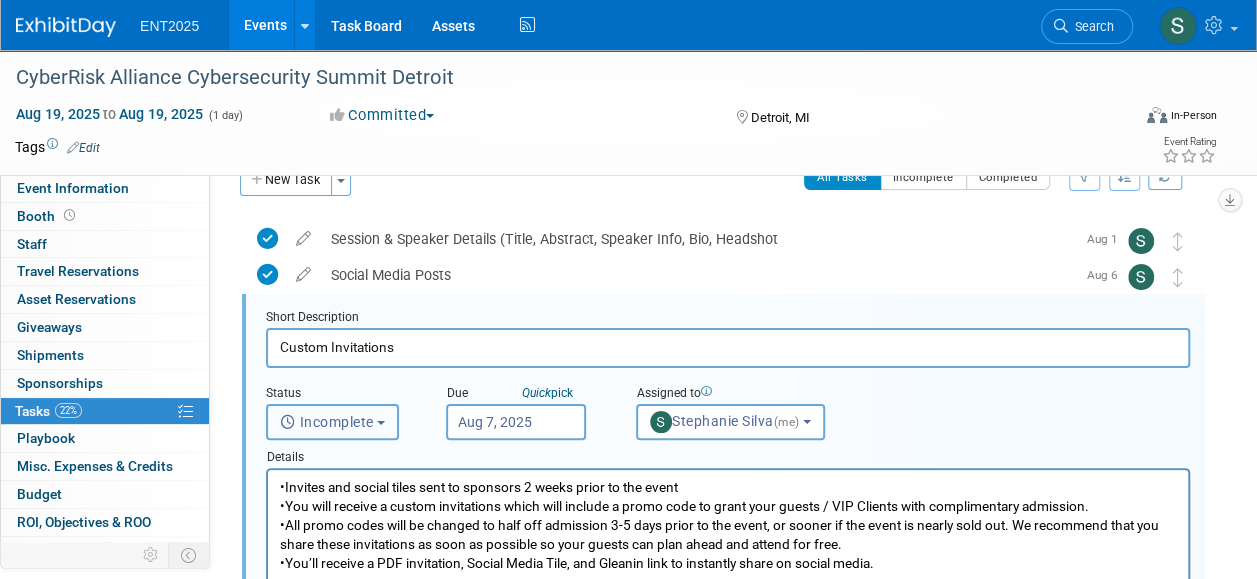 click on "Incomplete" at bounding box center (332, 422) 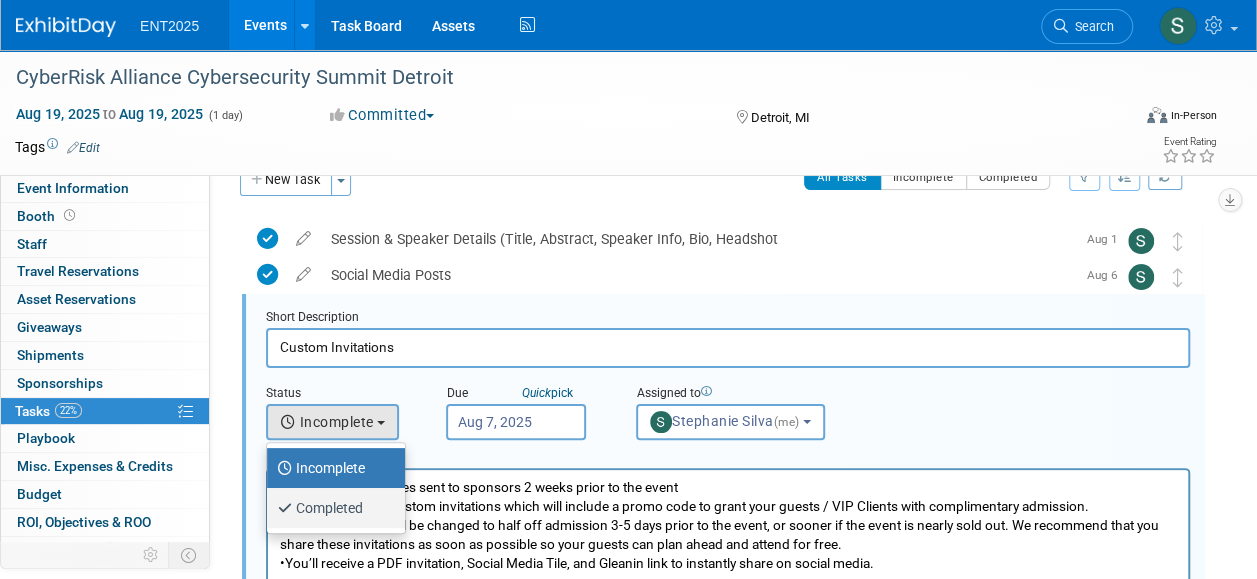 click on "Completed" at bounding box center [331, 508] 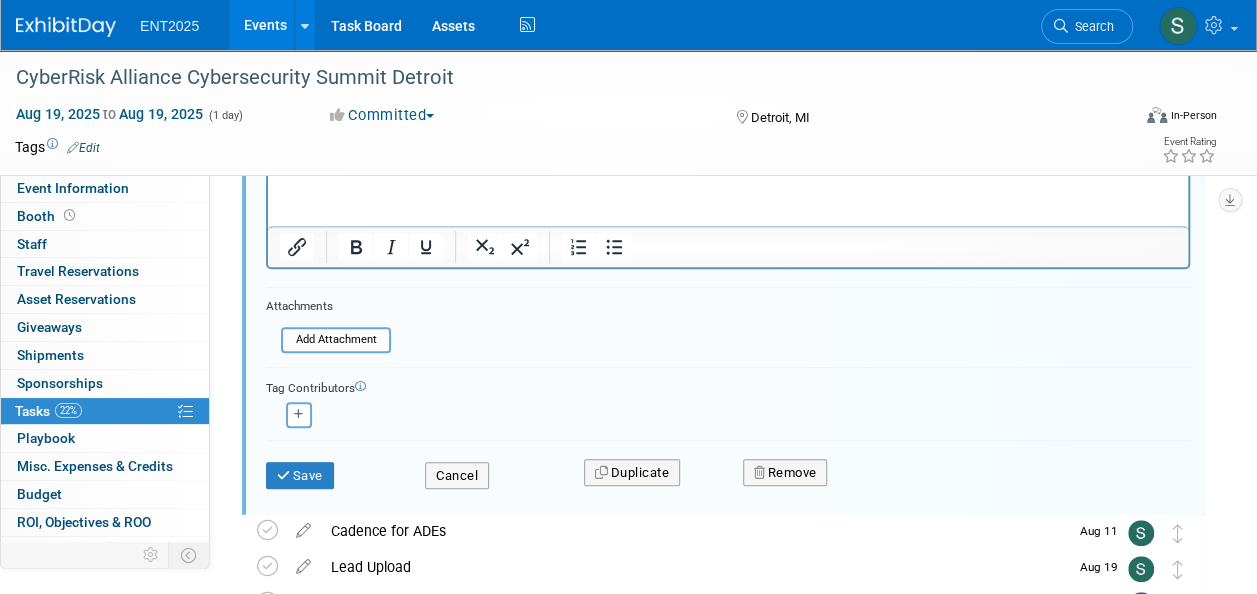 scroll, scrollTop: 444, scrollLeft: 0, axis: vertical 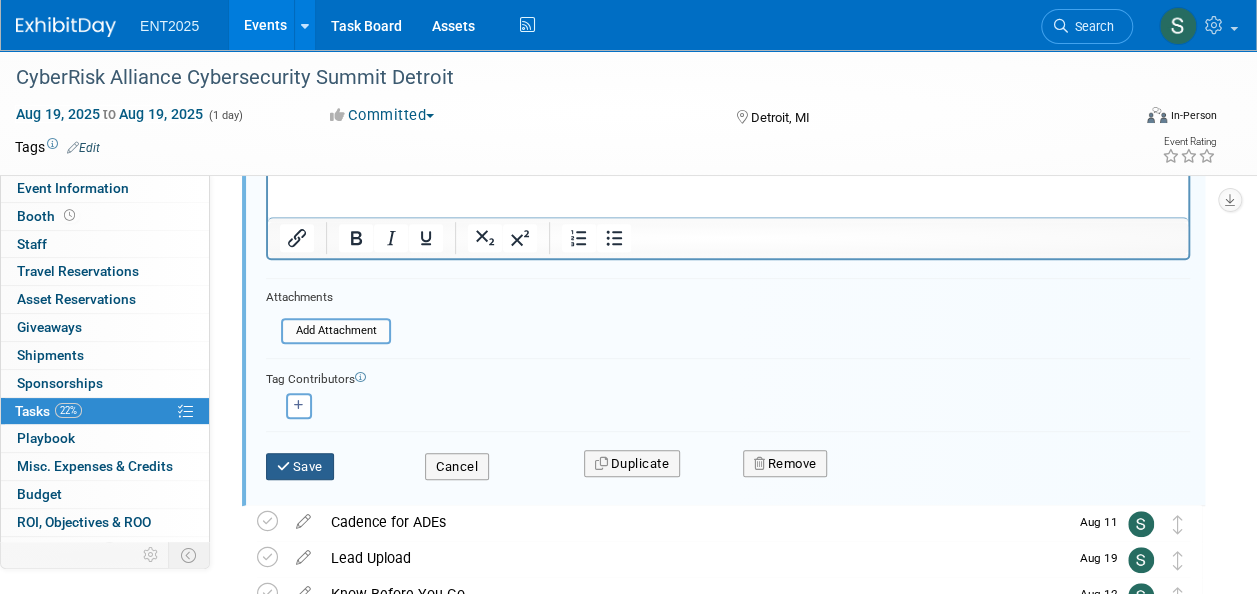 click on "Save" at bounding box center [300, 467] 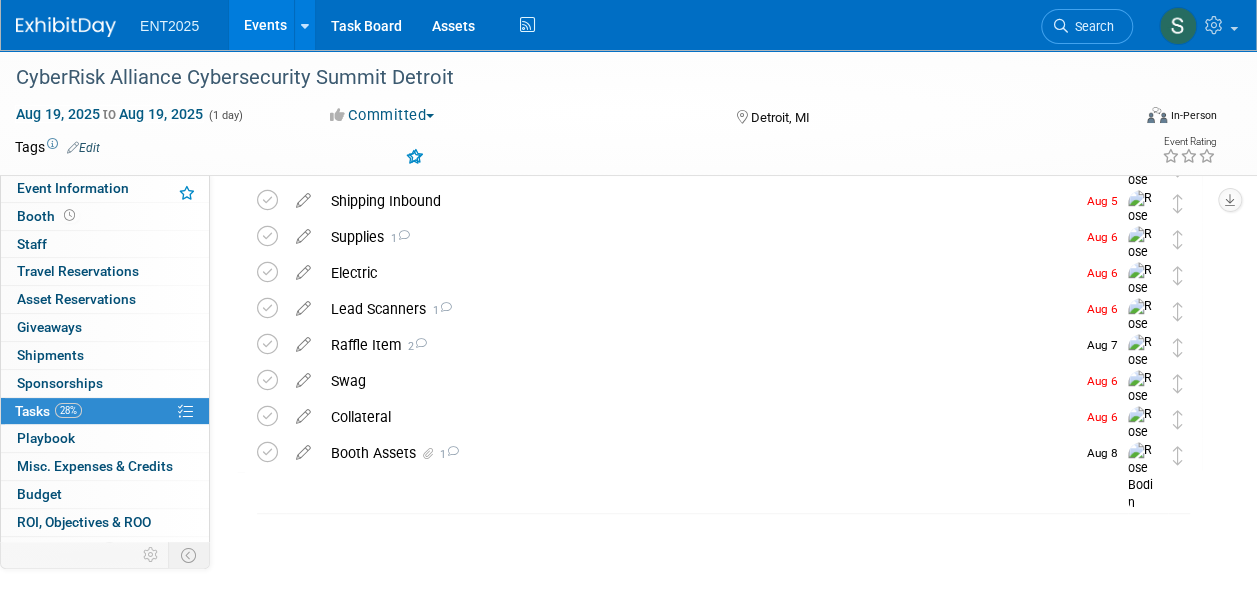 scroll, scrollTop: 435, scrollLeft: 0, axis: vertical 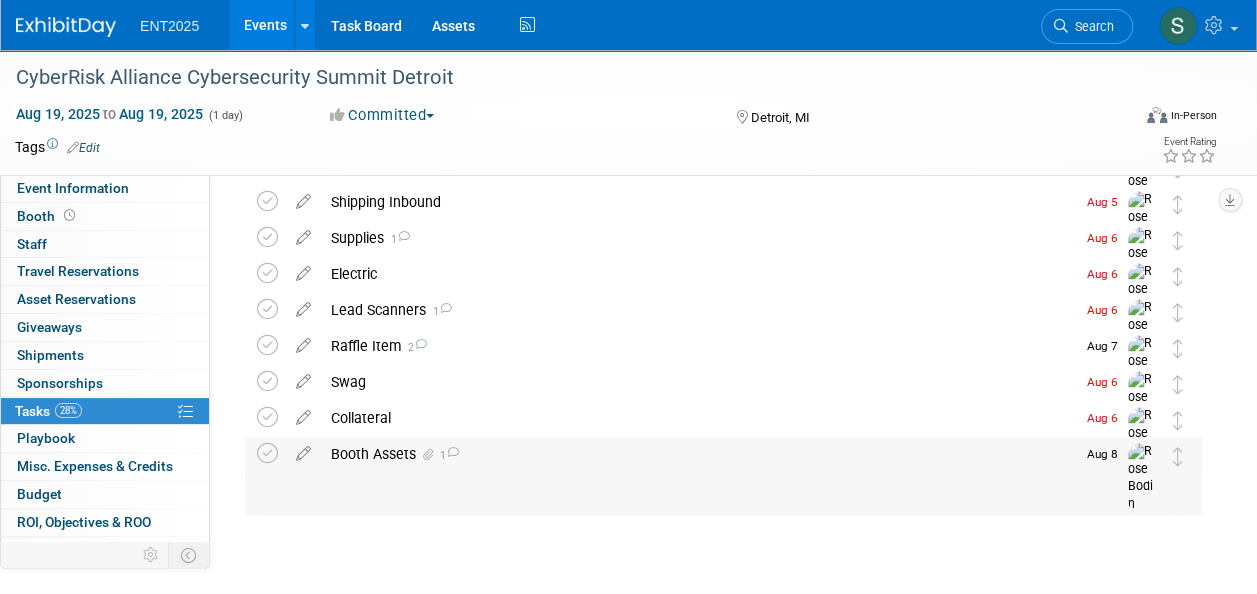 click on "Booth Assets
1" at bounding box center (698, 454) 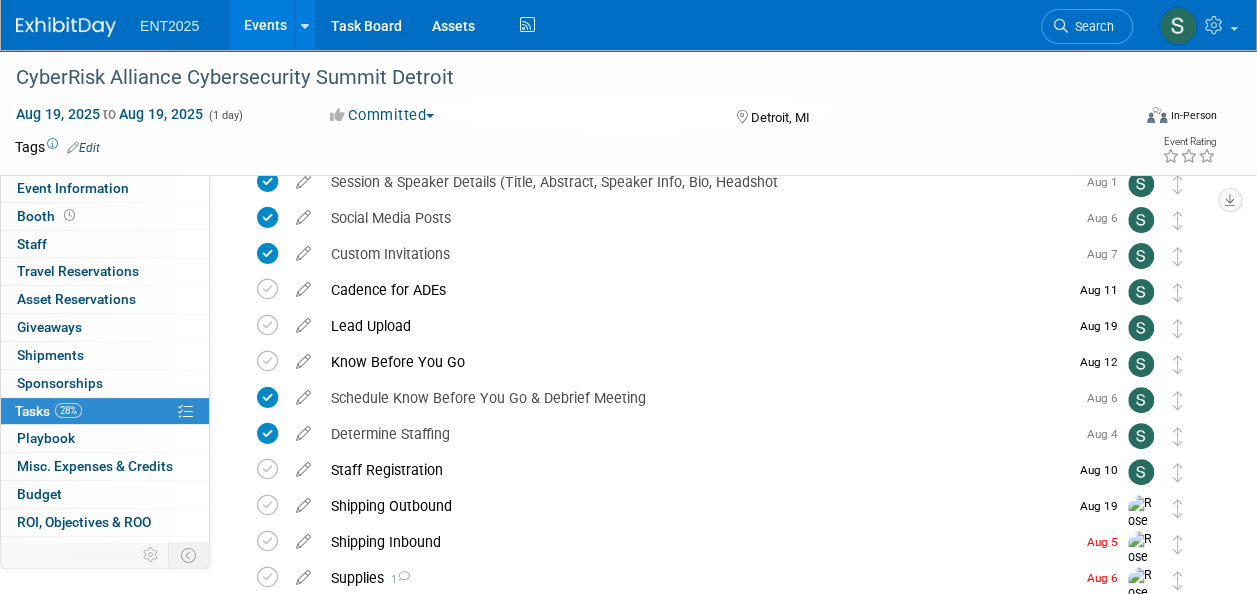 scroll, scrollTop: 0, scrollLeft: 0, axis: both 